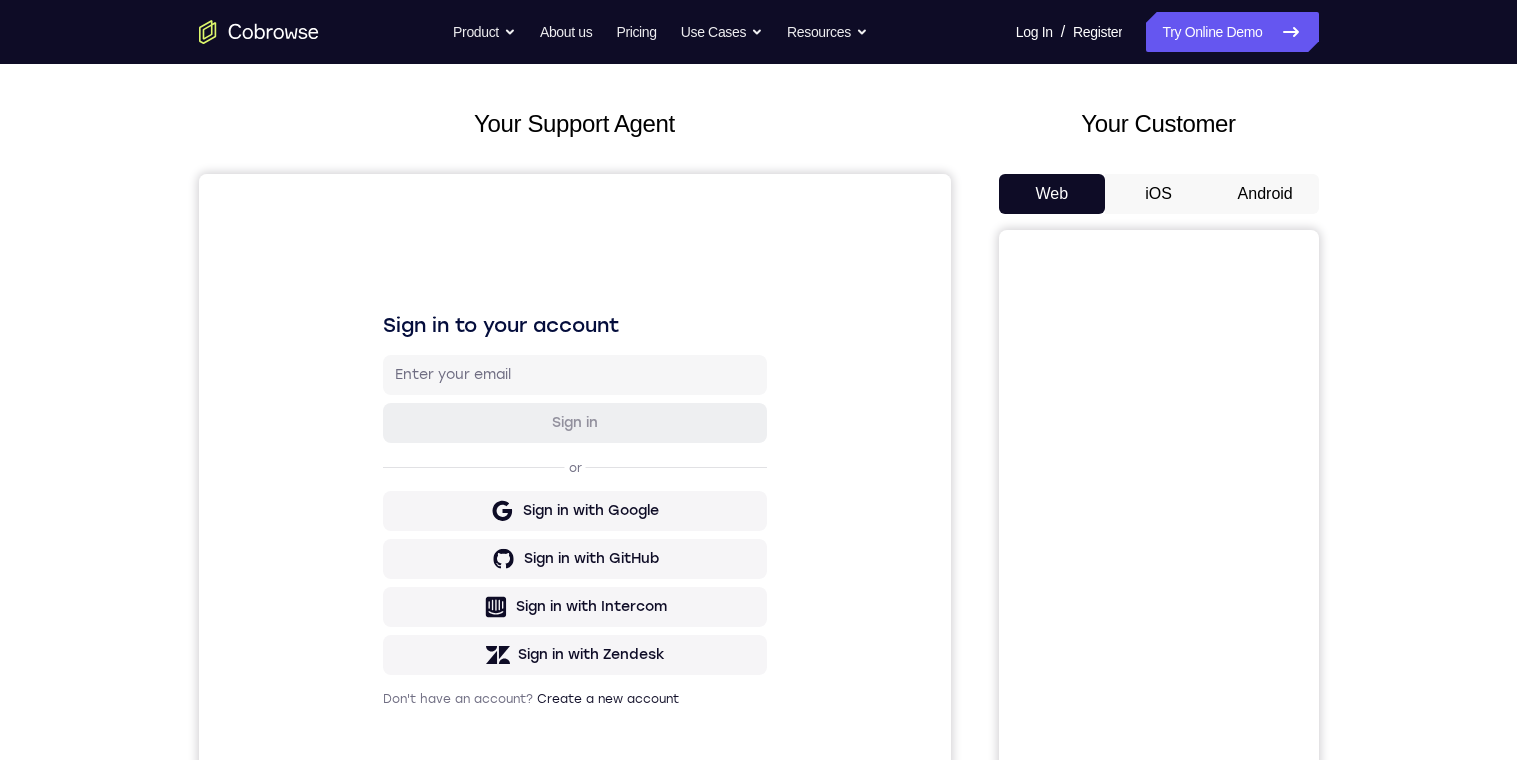 scroll, scrollTop: 0, scrollLeft: 0, axis: both 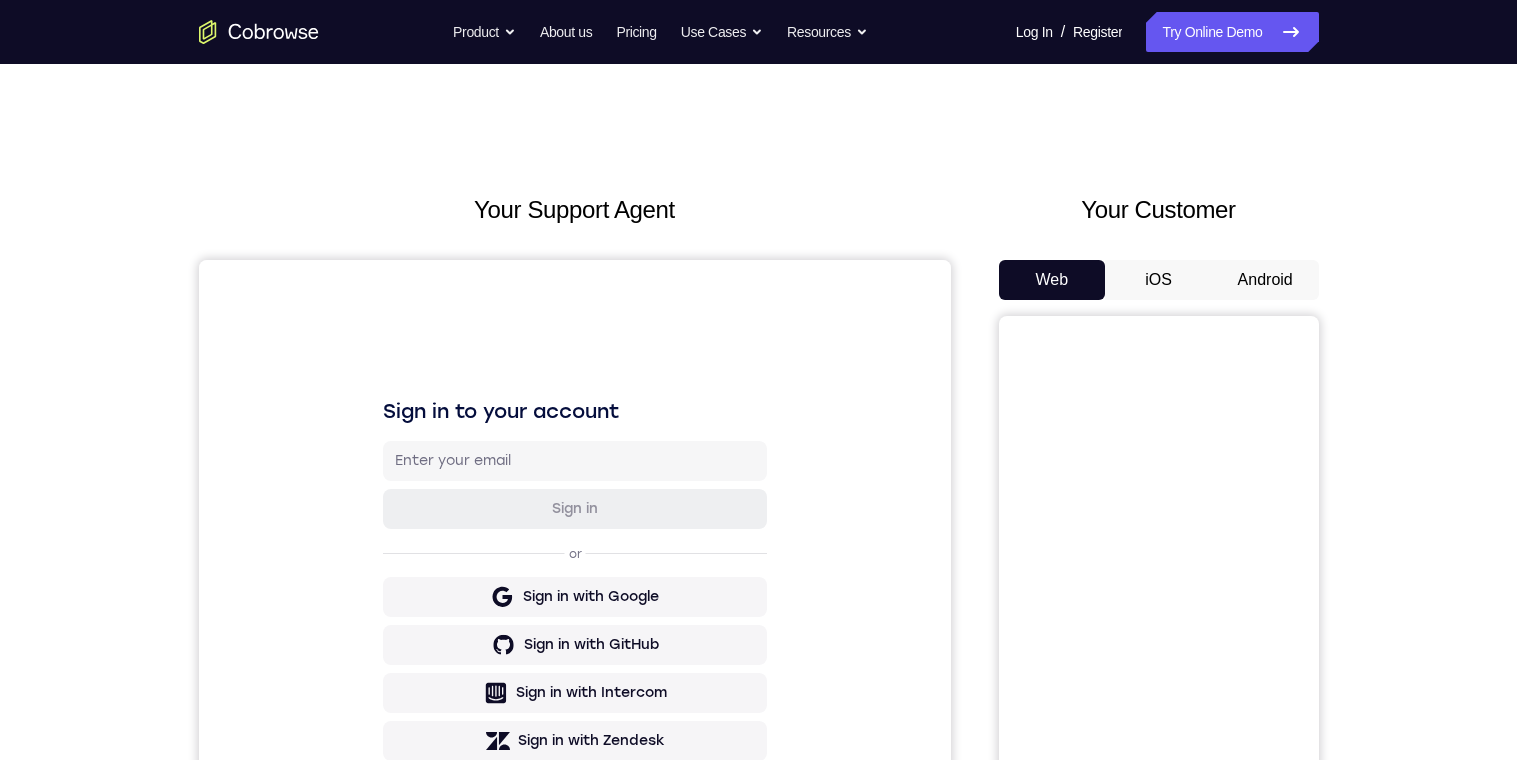 click on "Android" at bounding box center (1265, 280) 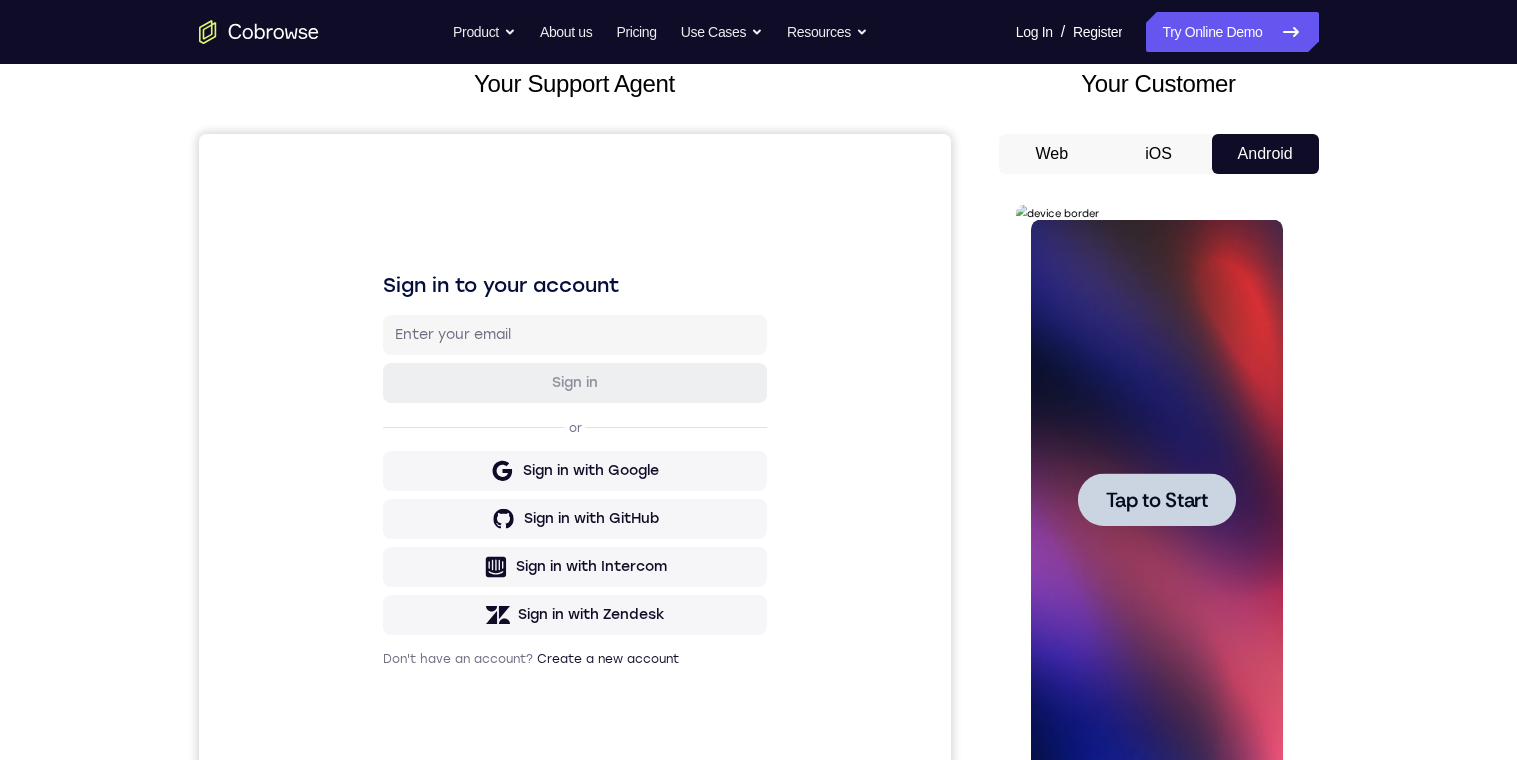 scroll, scrollTop: 196, scrollLeft: 0, axis: vertical 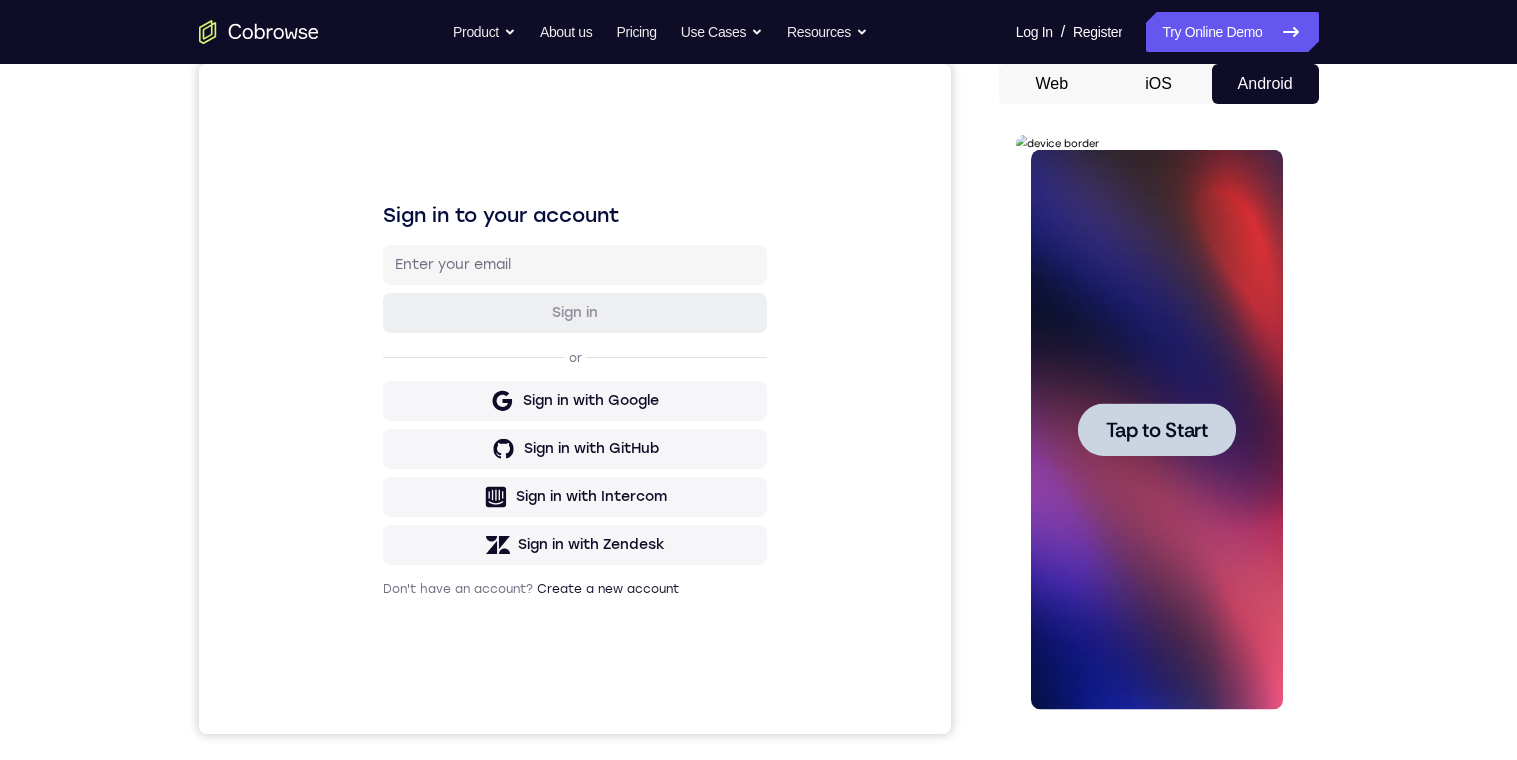 click on "Tap to Start" at bounding box center [1157, 430] 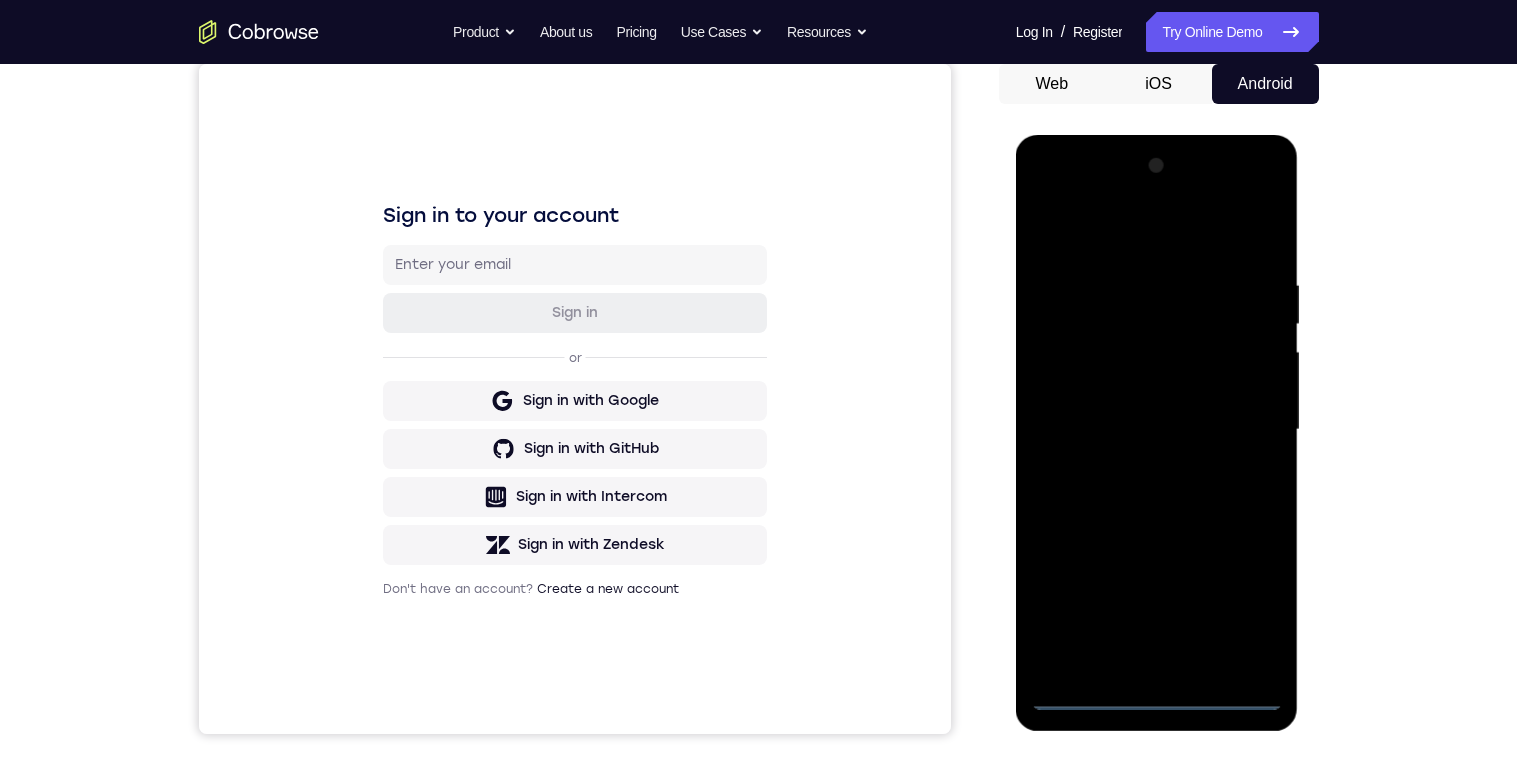 click at bounding box center [1157, 430] 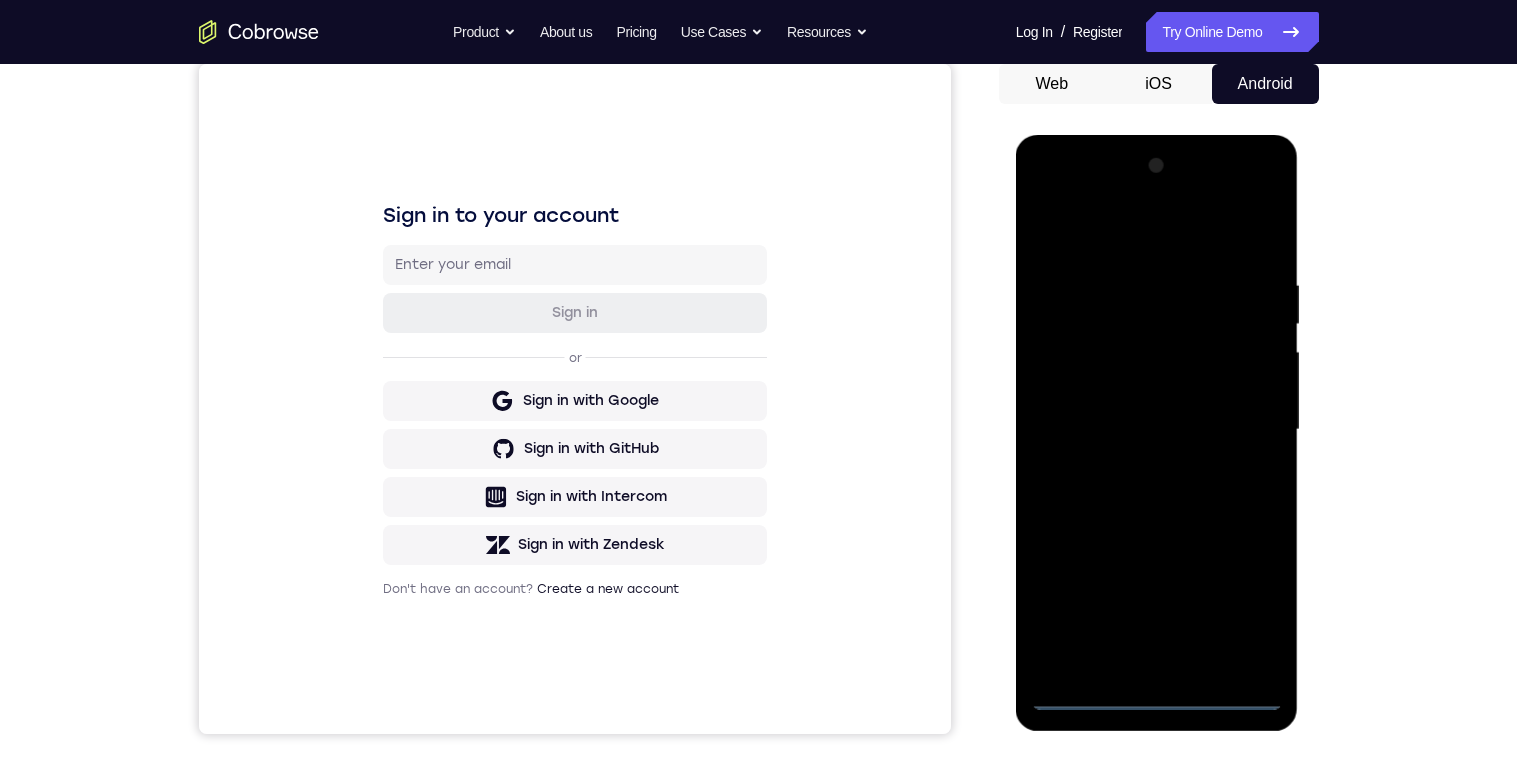 click at bounding box center (1157, 430) 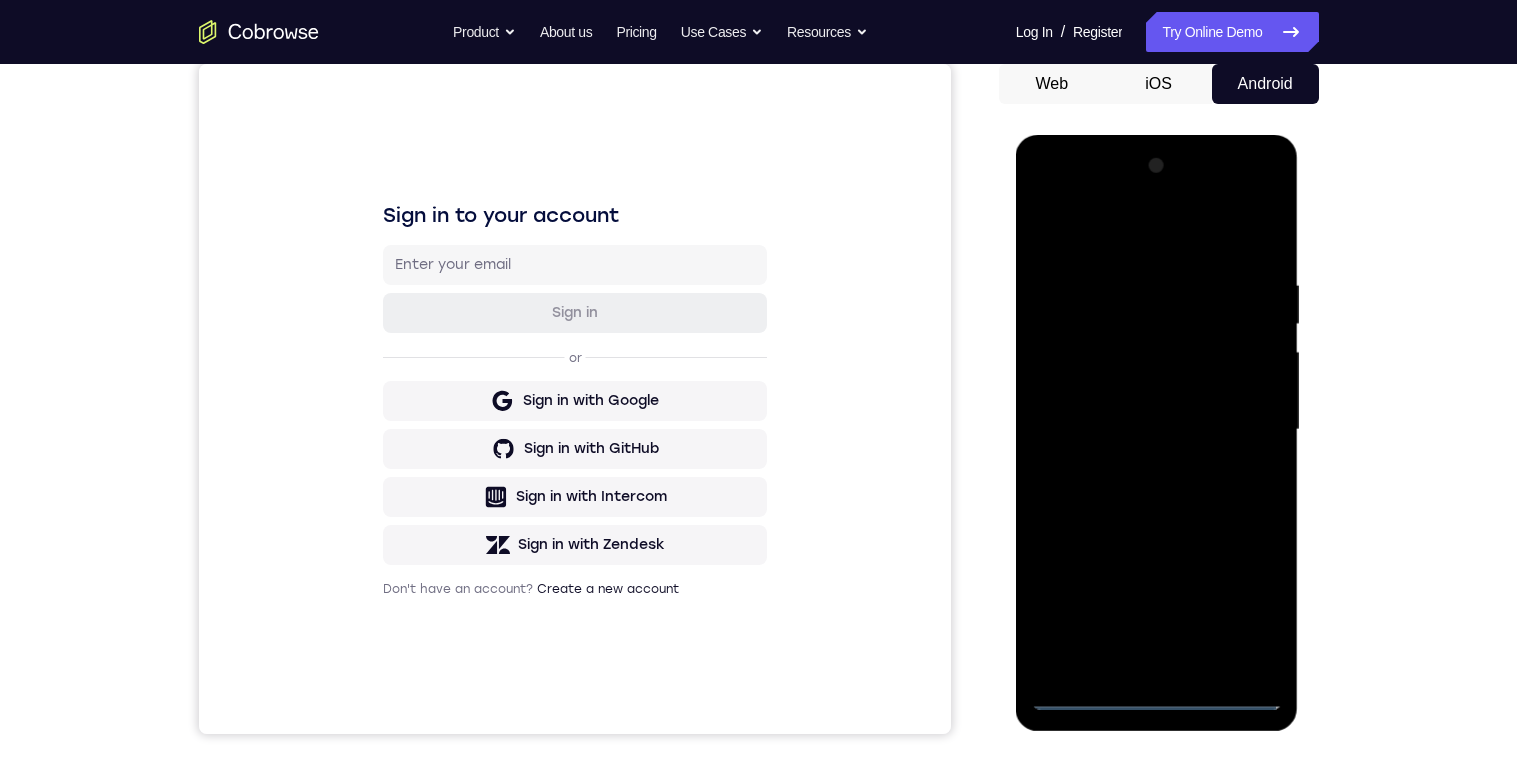 click at bounding box center [1157, 430] 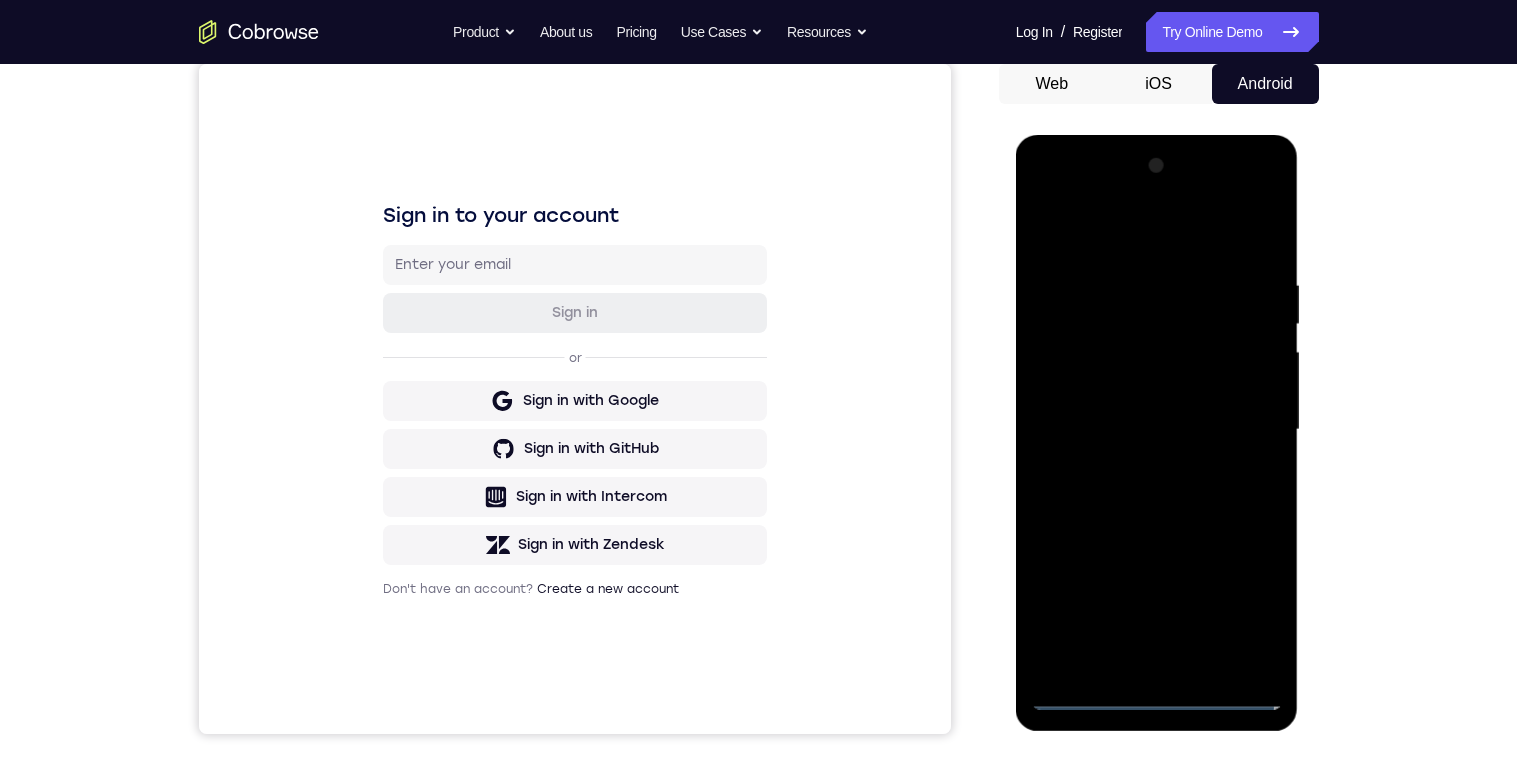 click at bounding box center (1157, 430) 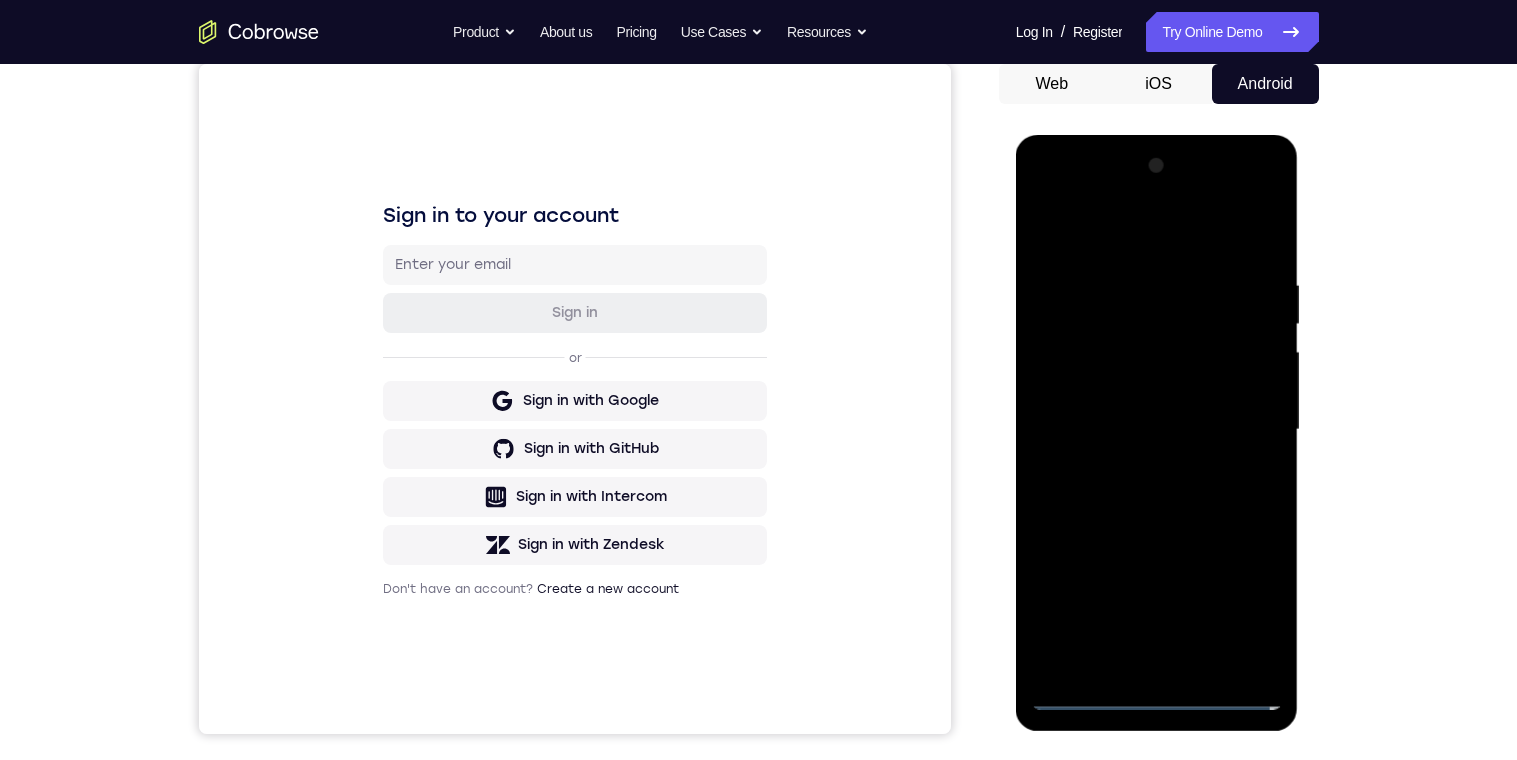 click at bounding box center (1157, 430) 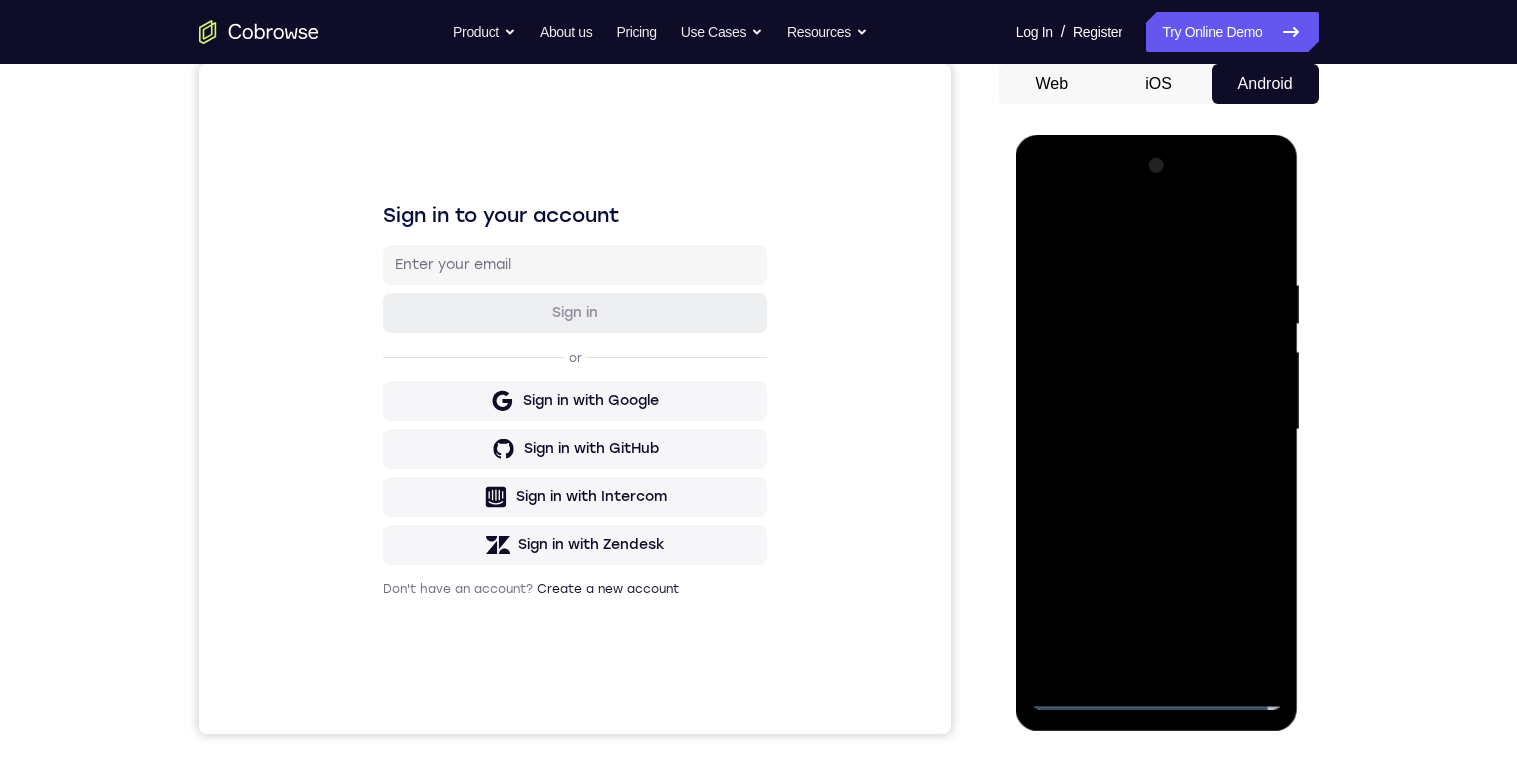 click at bounding box center [1157, 430] 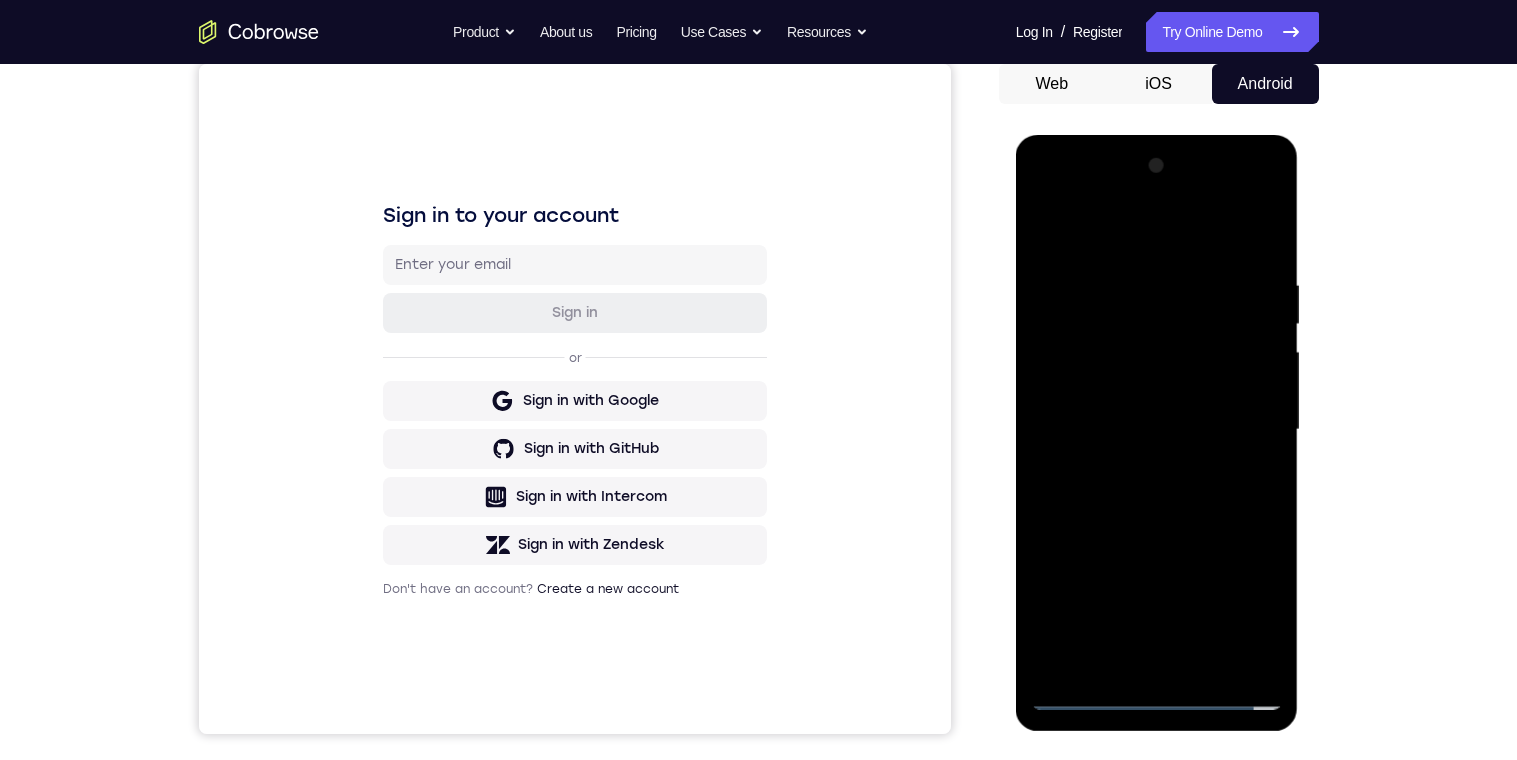 click at bounding box center [1157, 430] 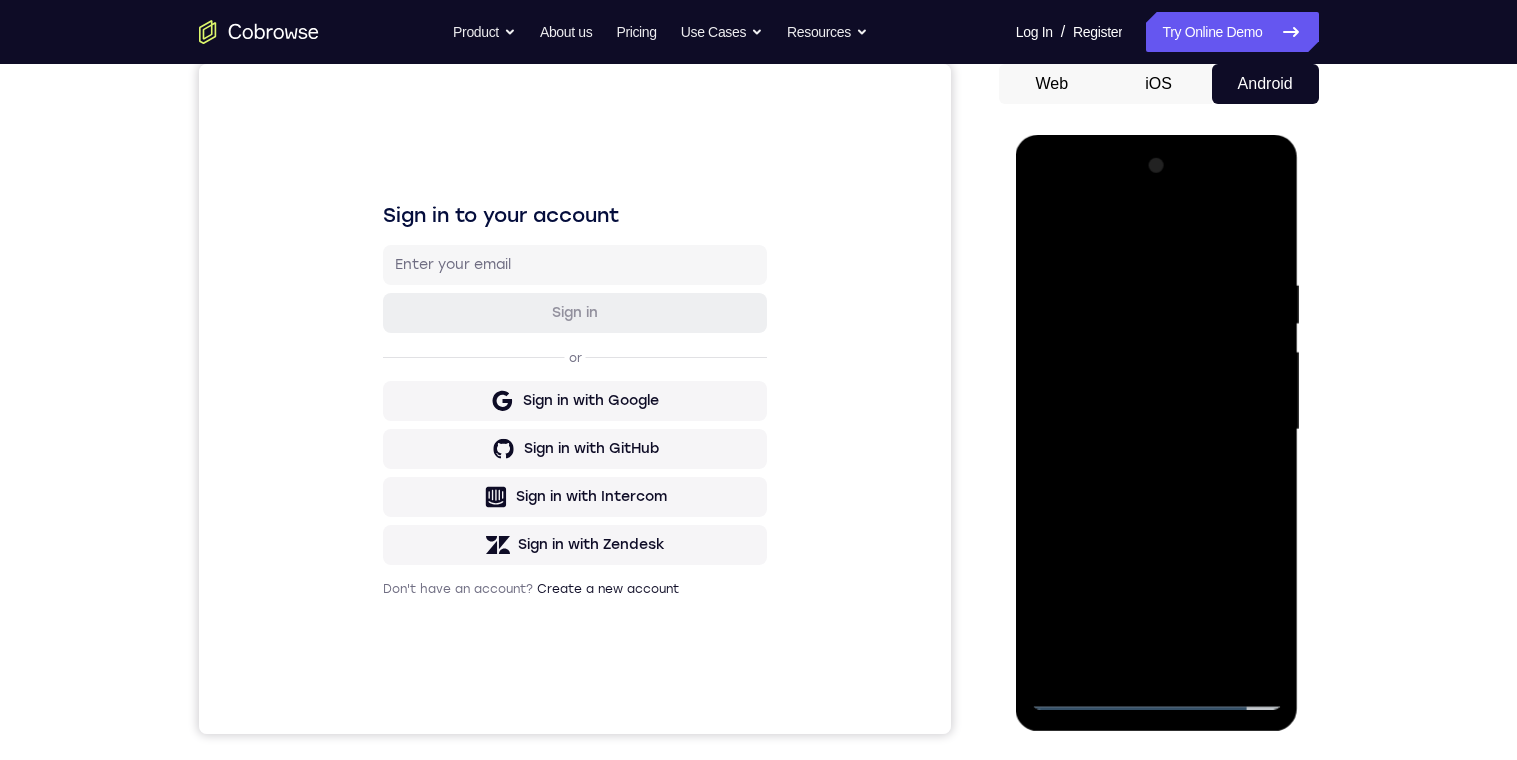 click at bounding box center [1157, 430] 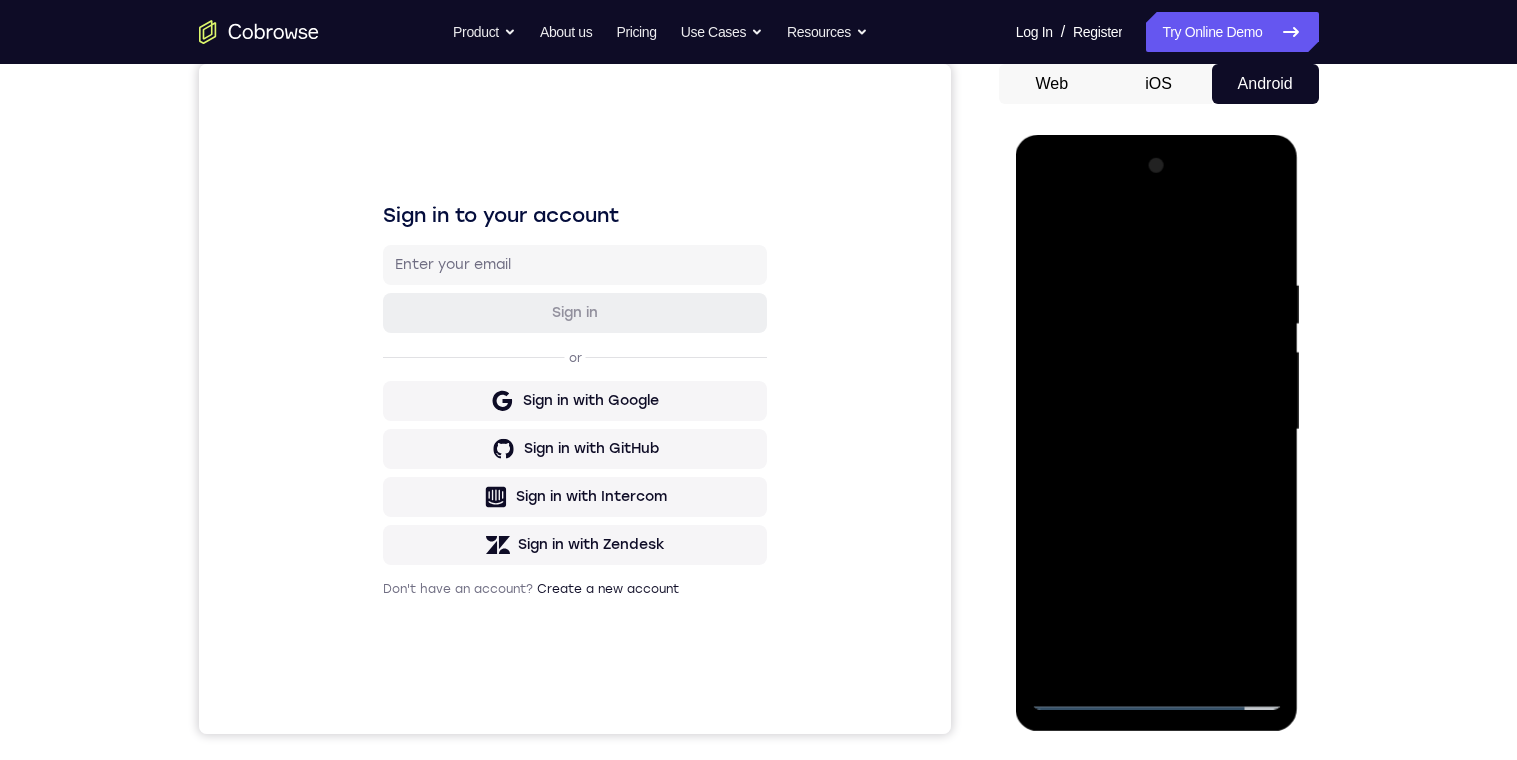 click at bounding box center (1157, 430) 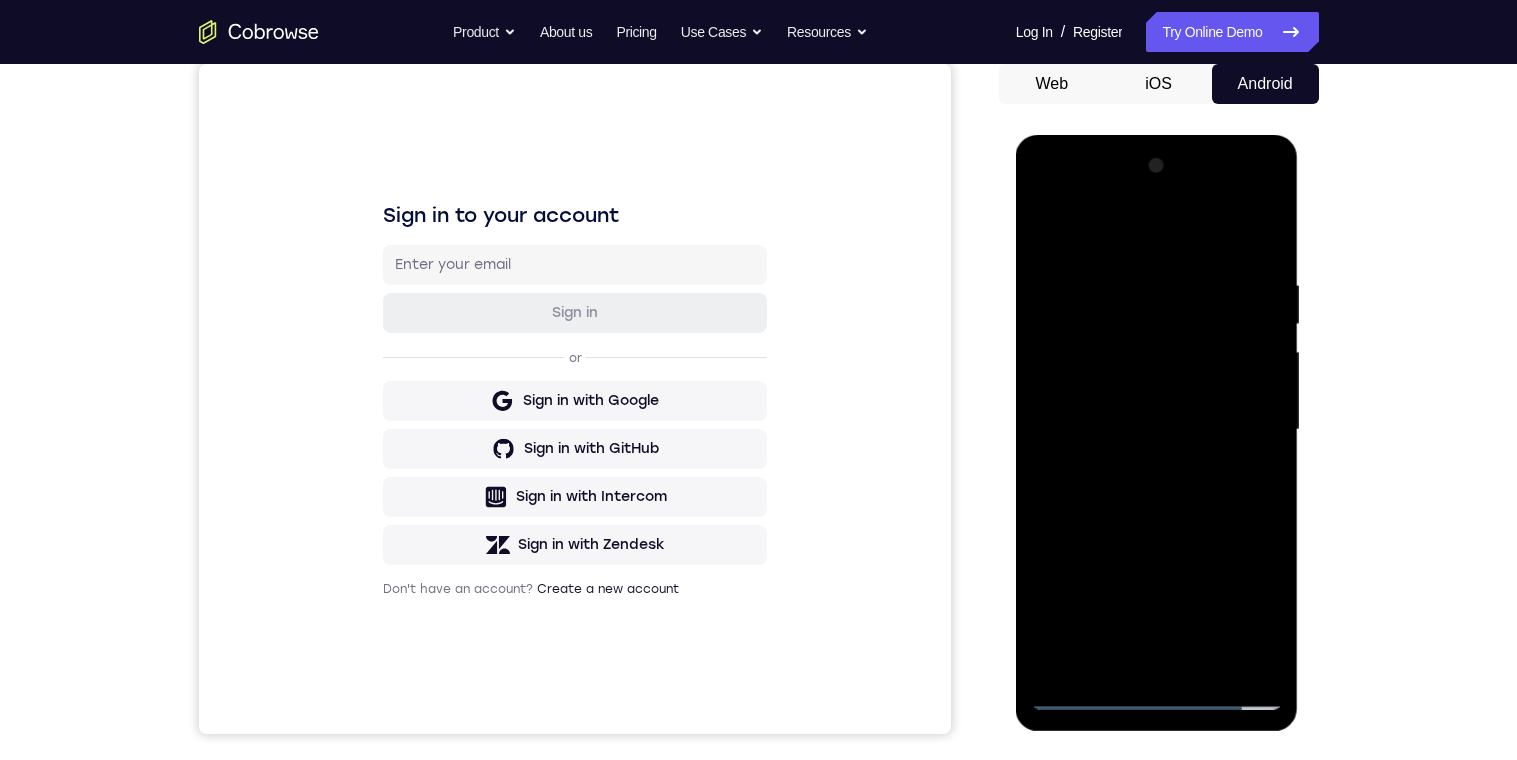 click at bounding box center [1157, 430] 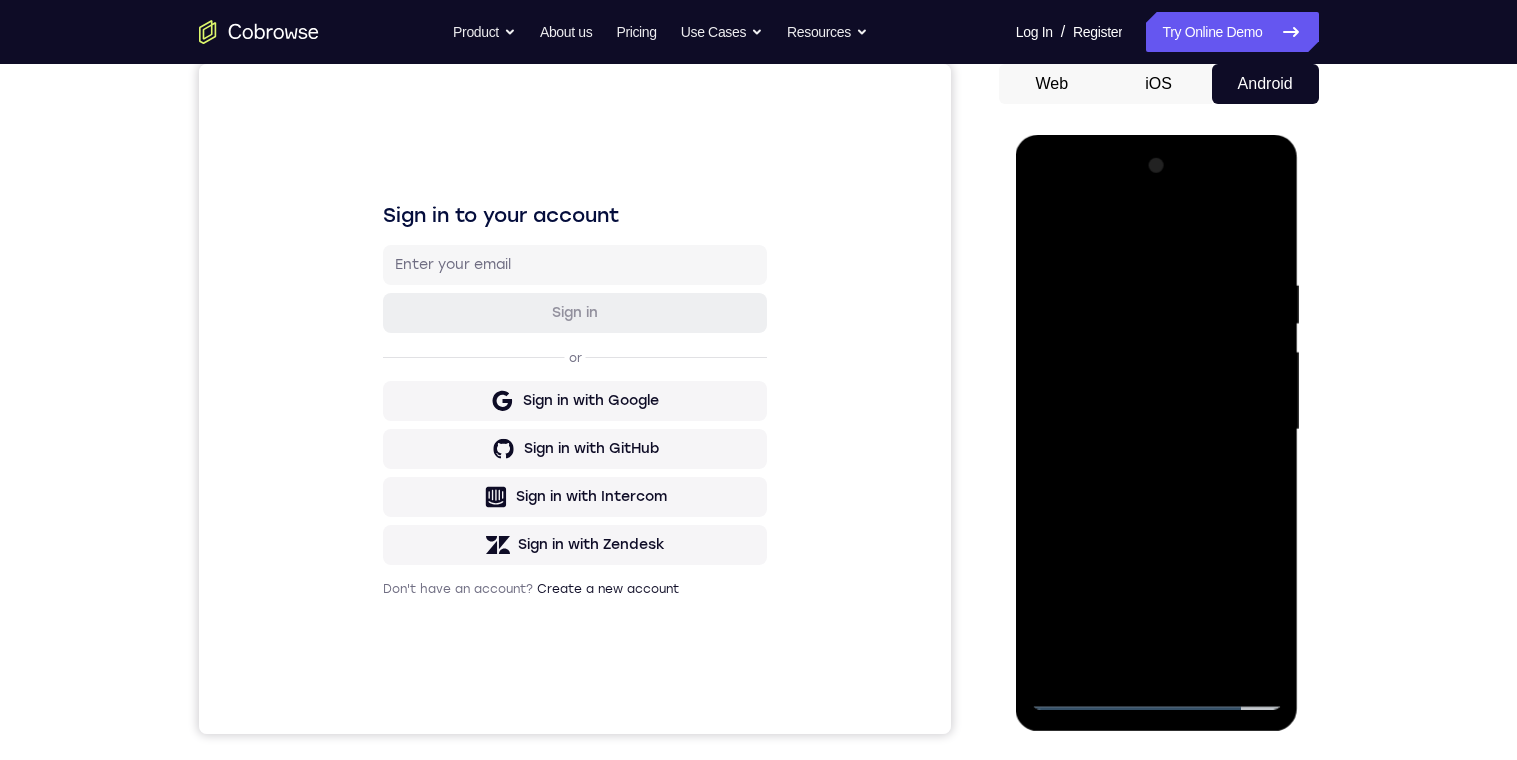 click at bounding box center [1157, 430] 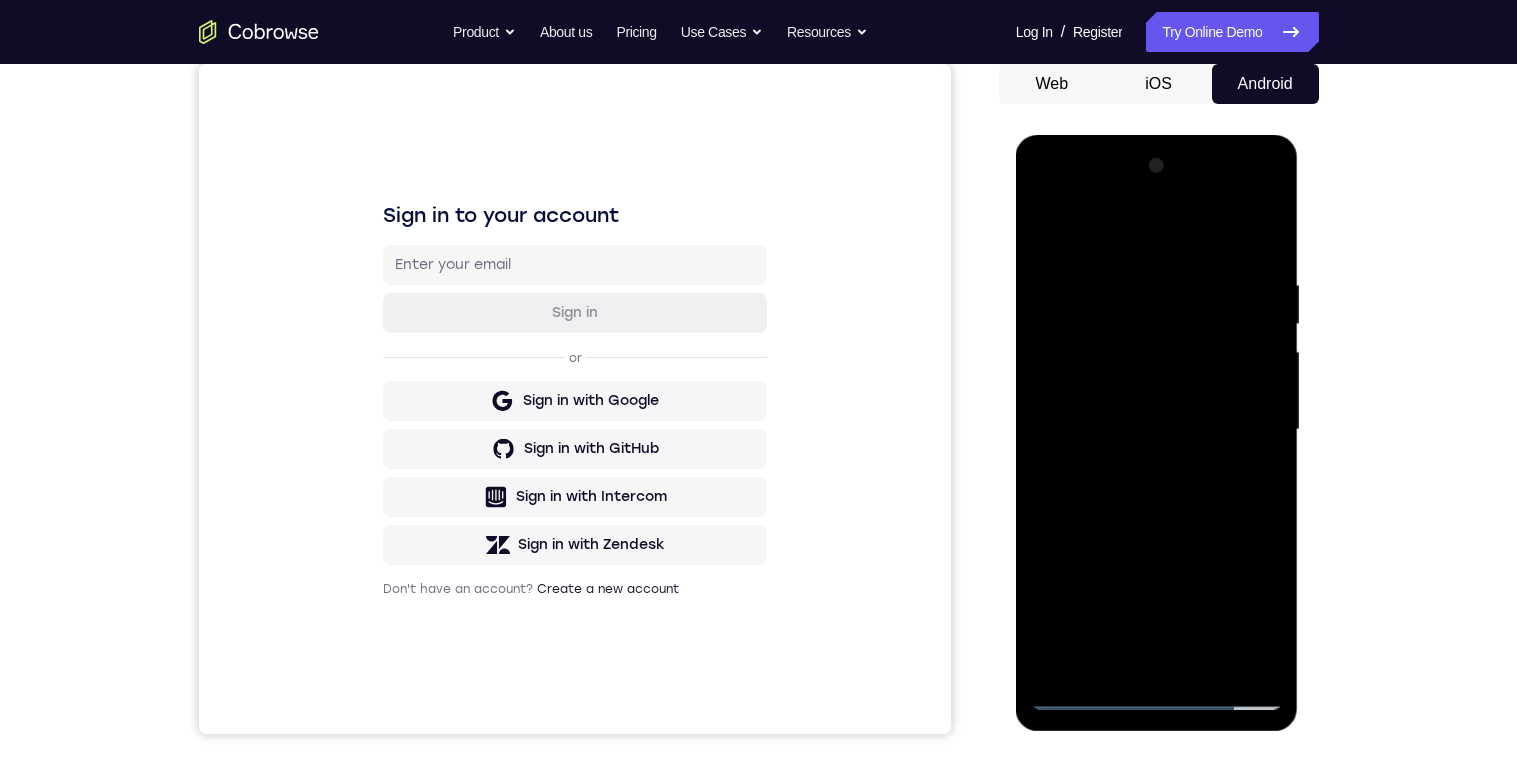 click at bounding box center (1157, 430) 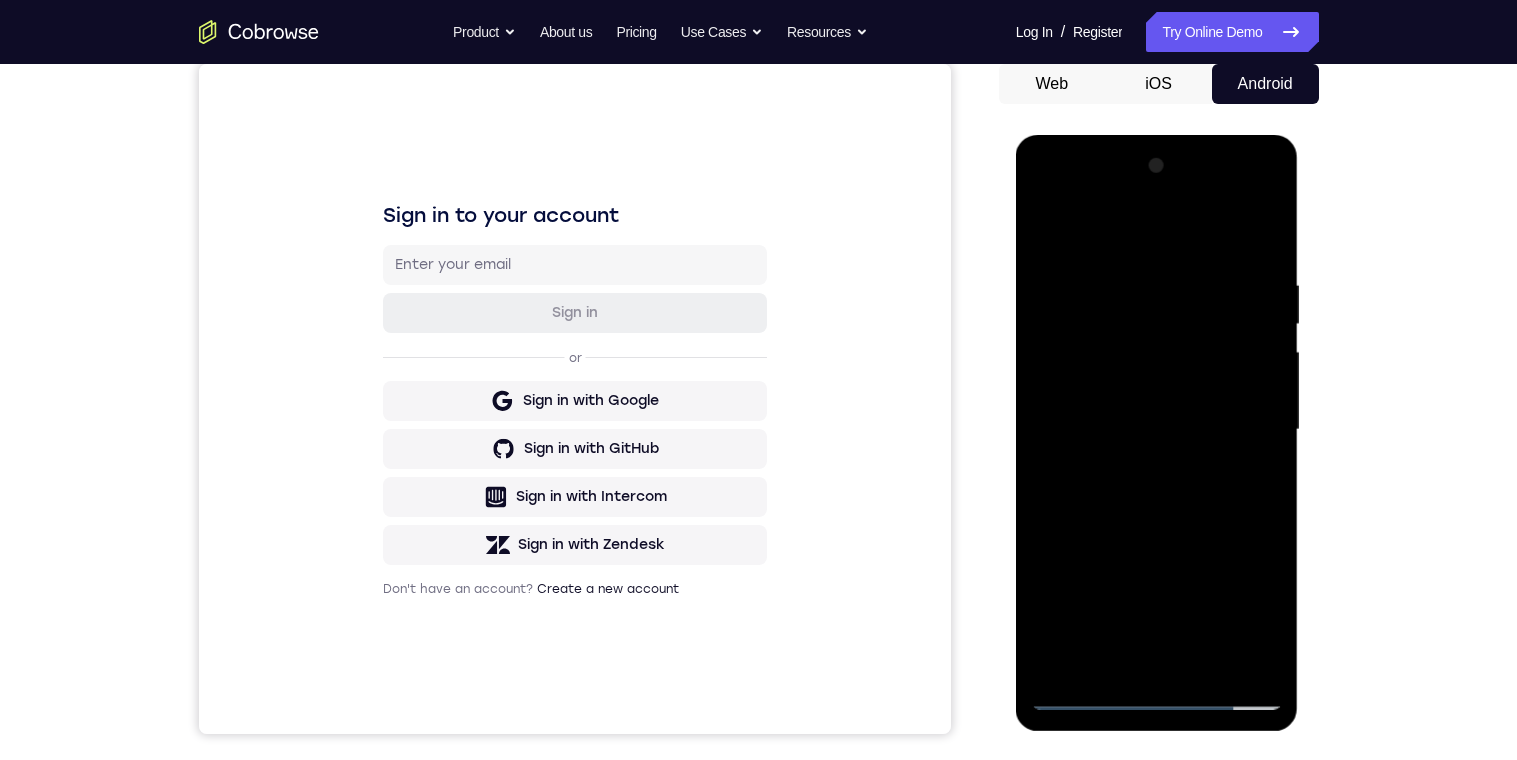 click at bounding box center [1157, 430] 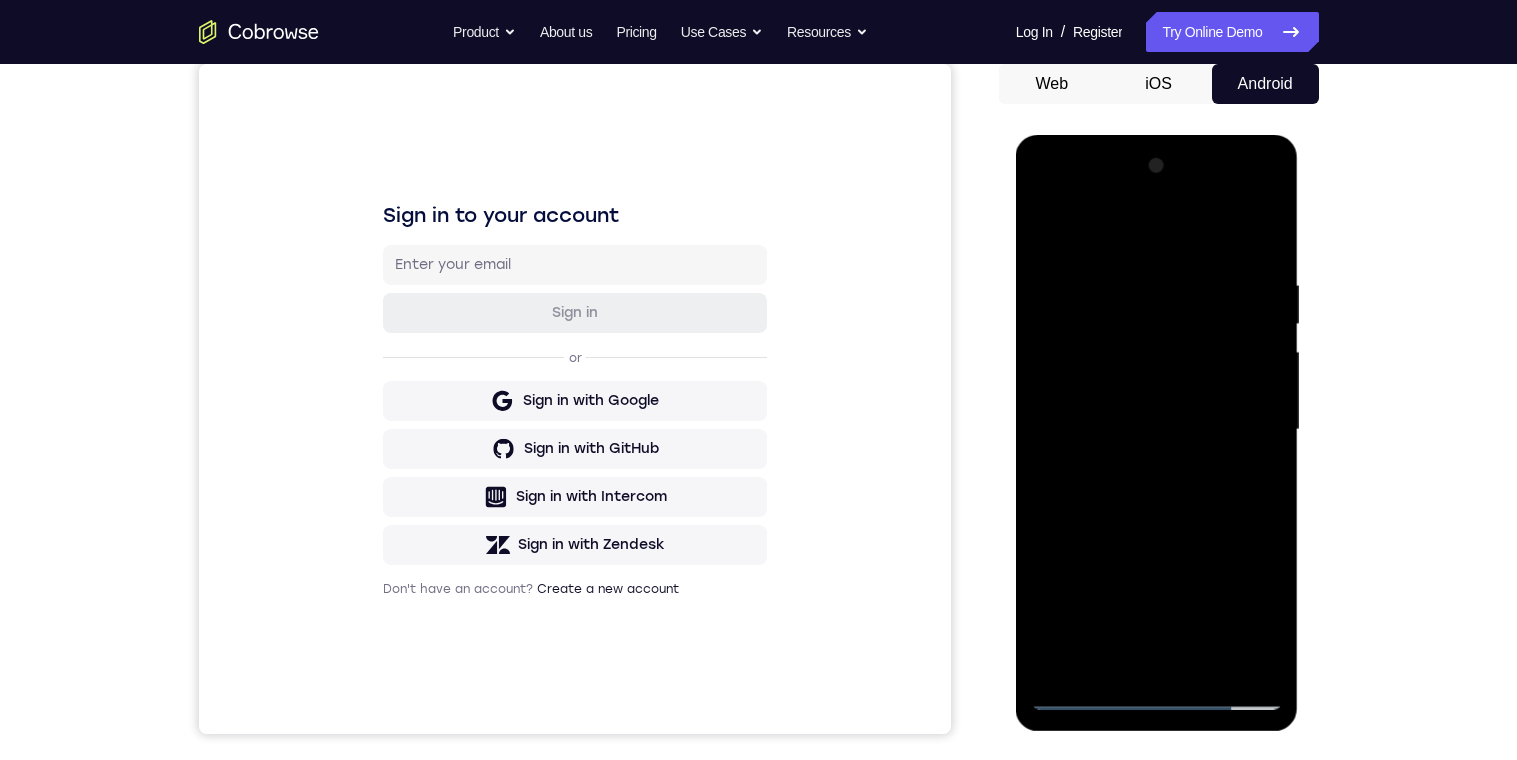 click at bounding box center (1157, 430) 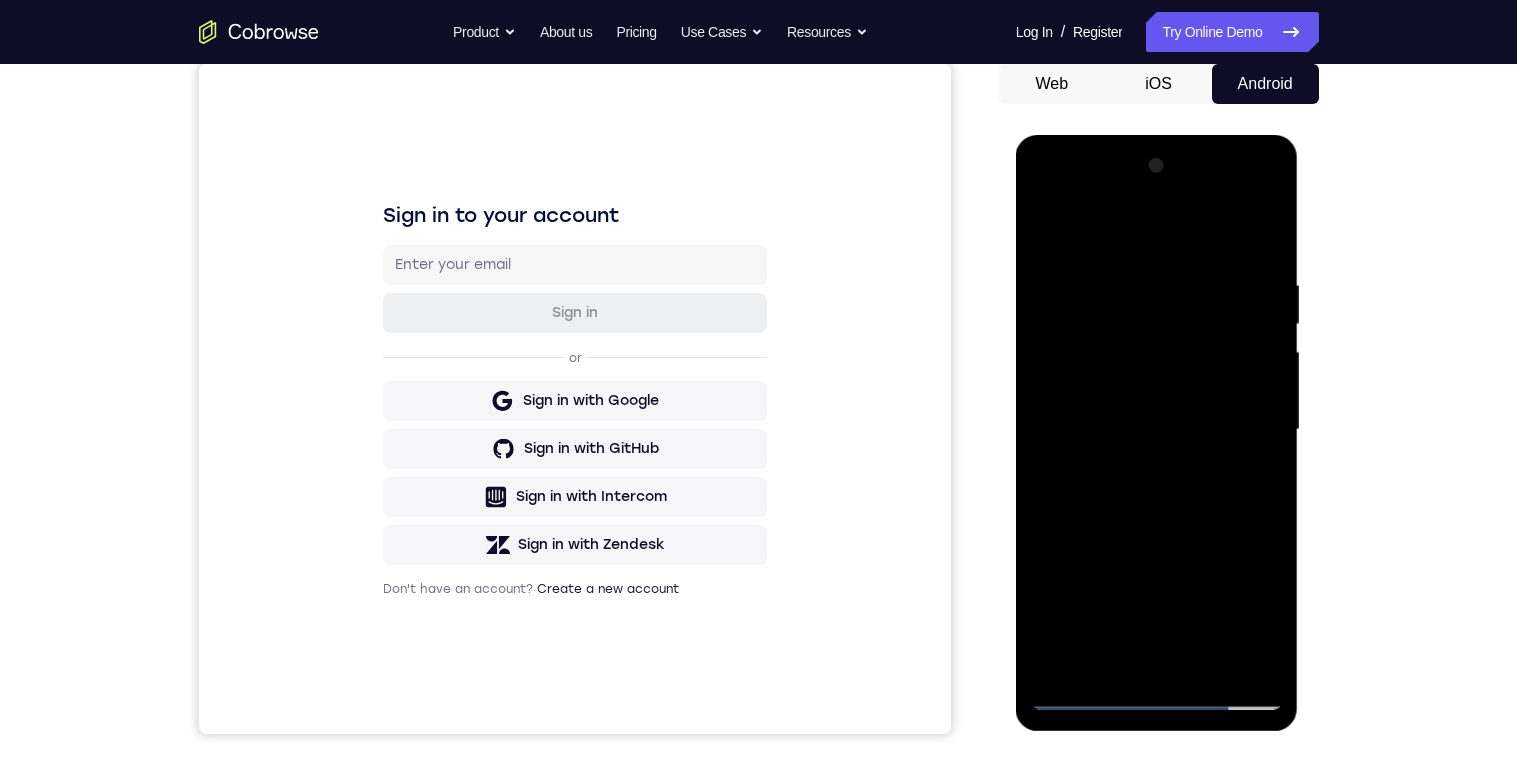 click at bounding box center (1157, 430) 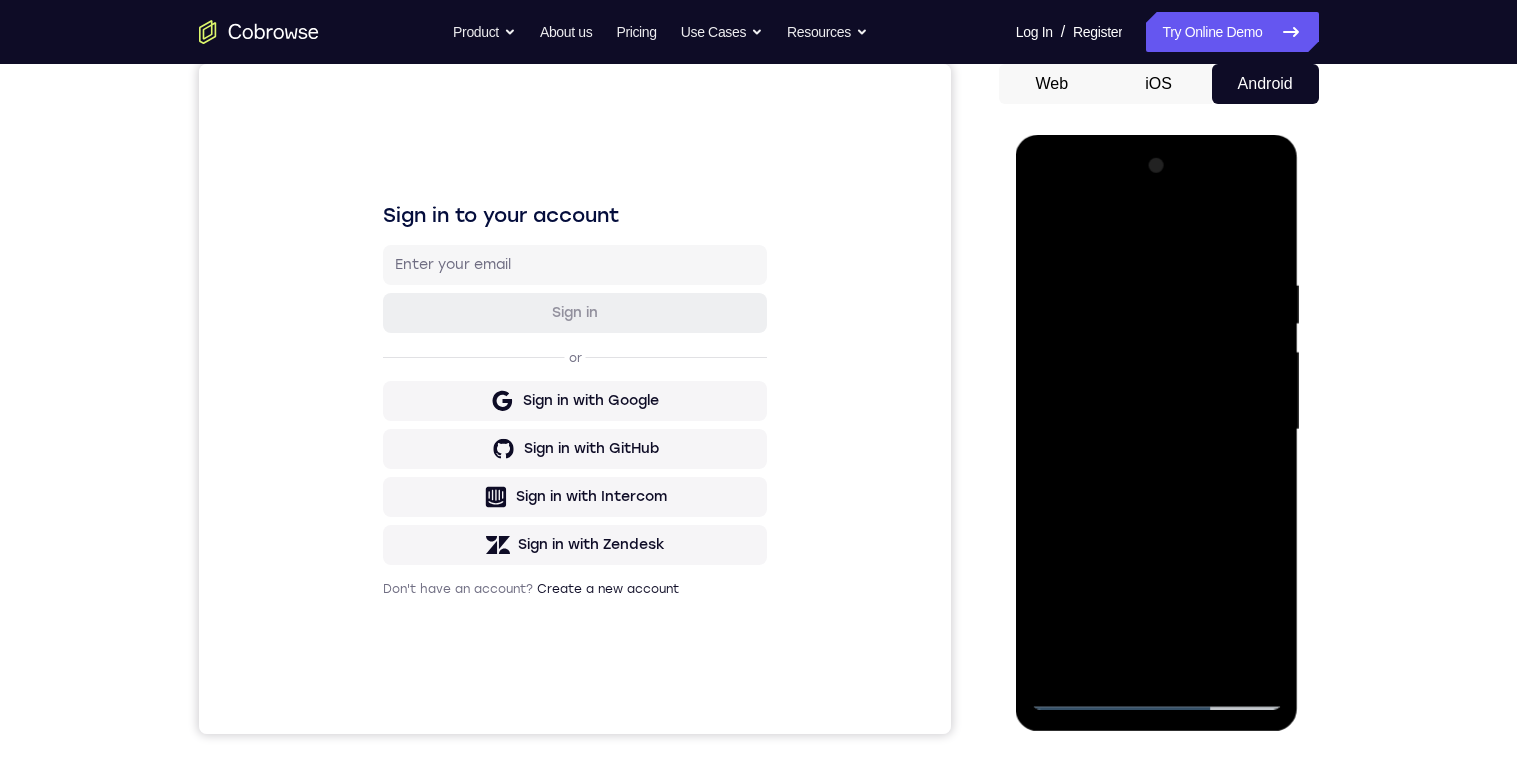 click at bounding box center [1157, 430] 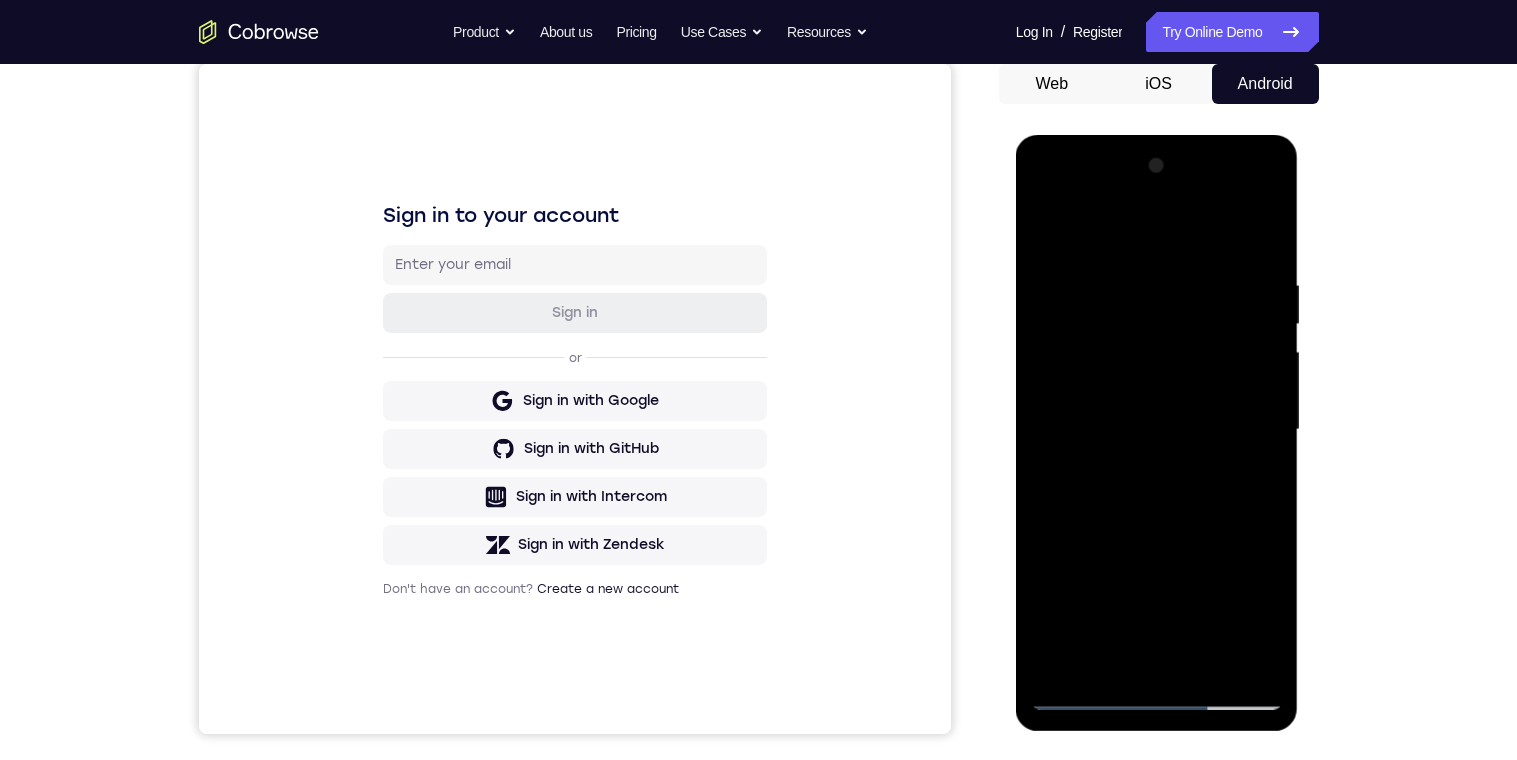 click at bounding box center [1157, 430] 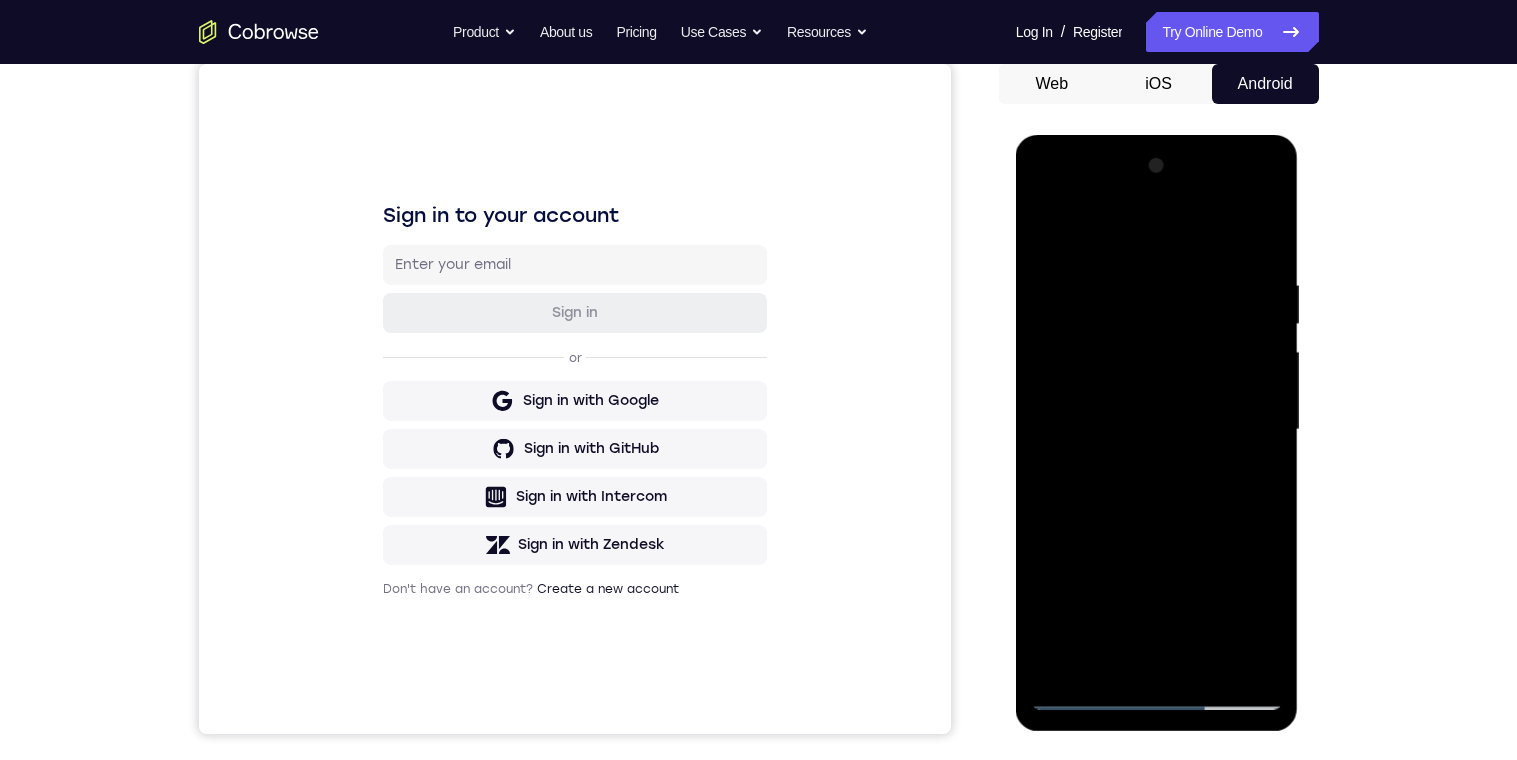 click at bounding box center (1157, 430) 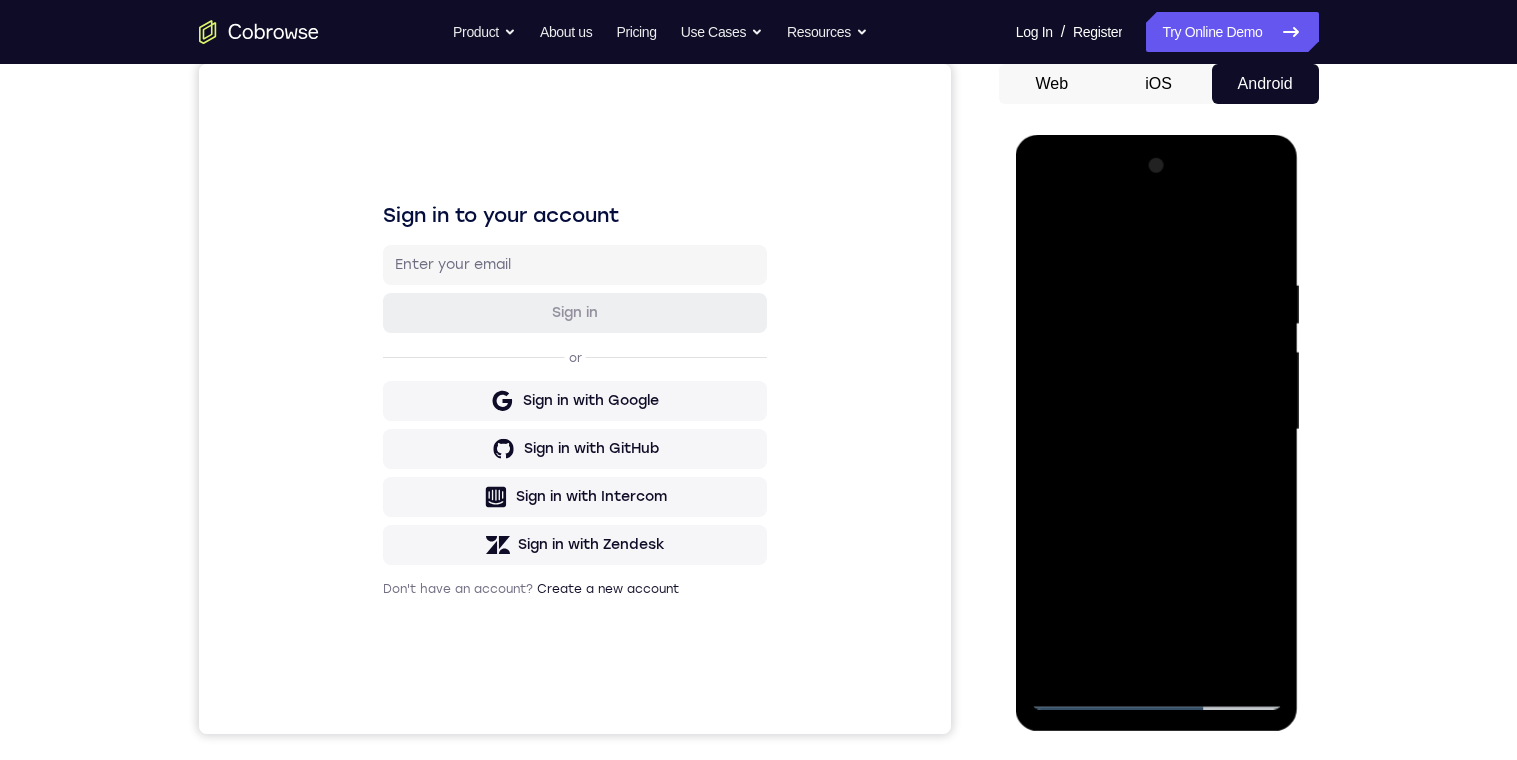 click at bounding box center [1157, 430] 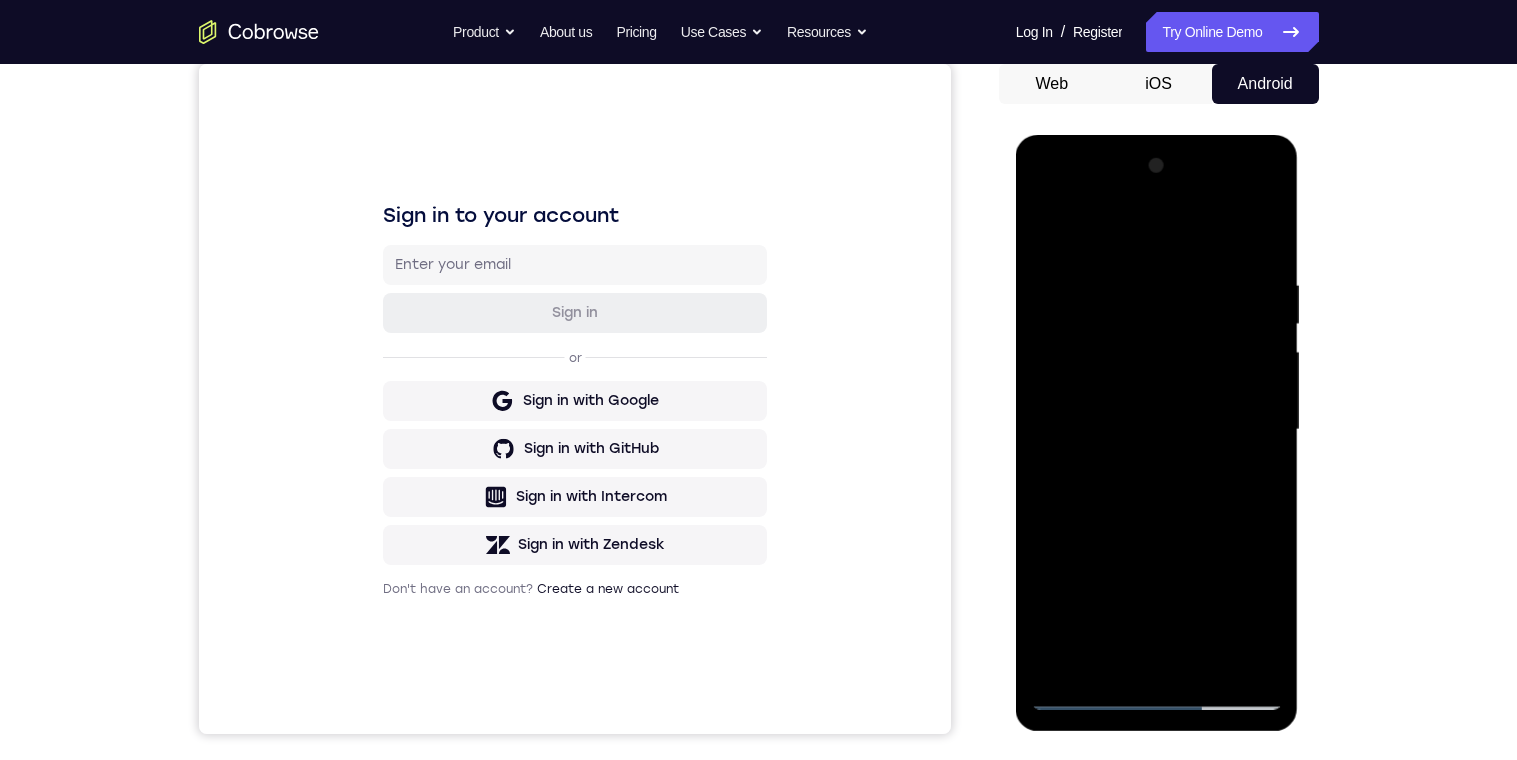click at bounding box center [1157, 430] 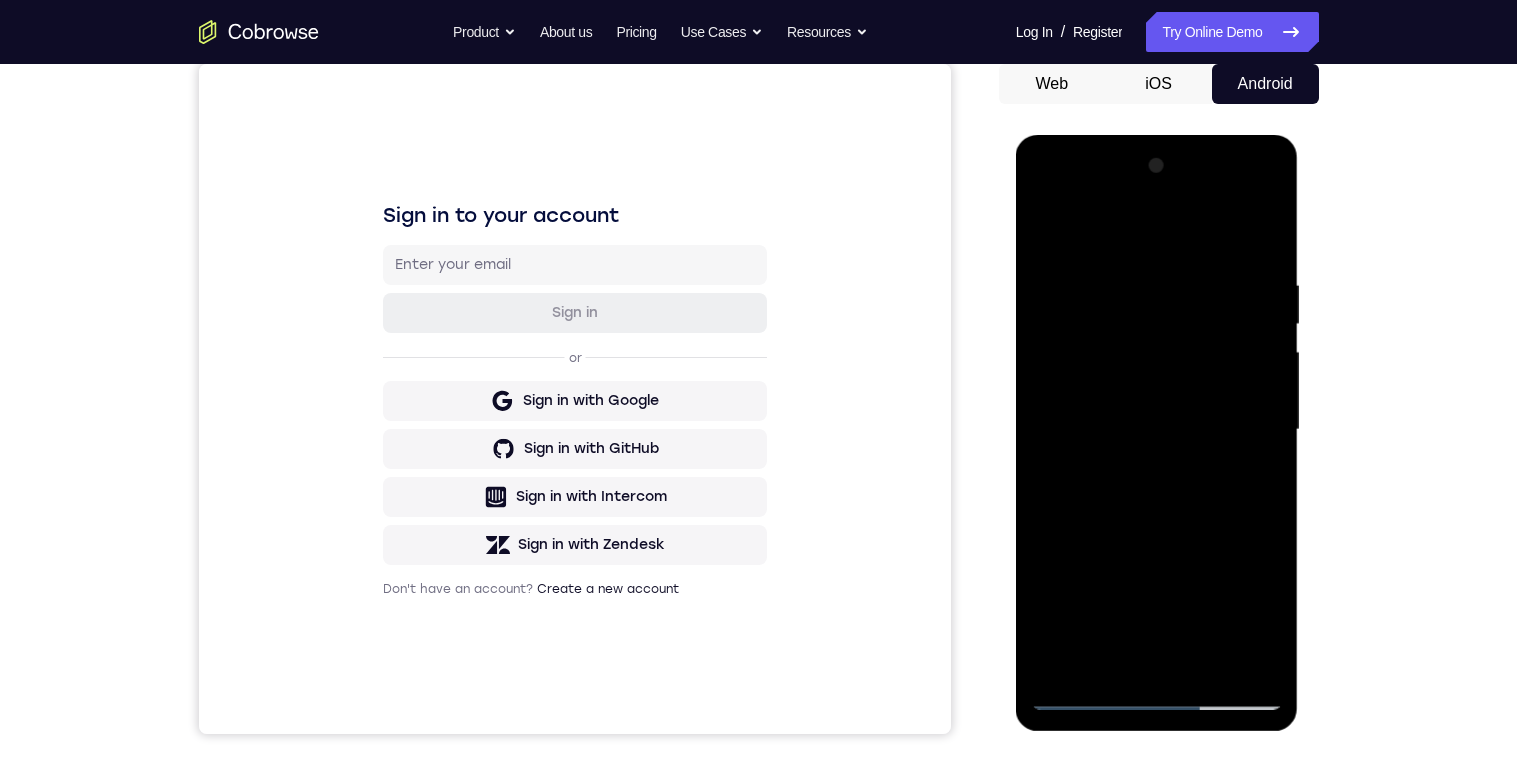 click at bounding box center [1157, 430] 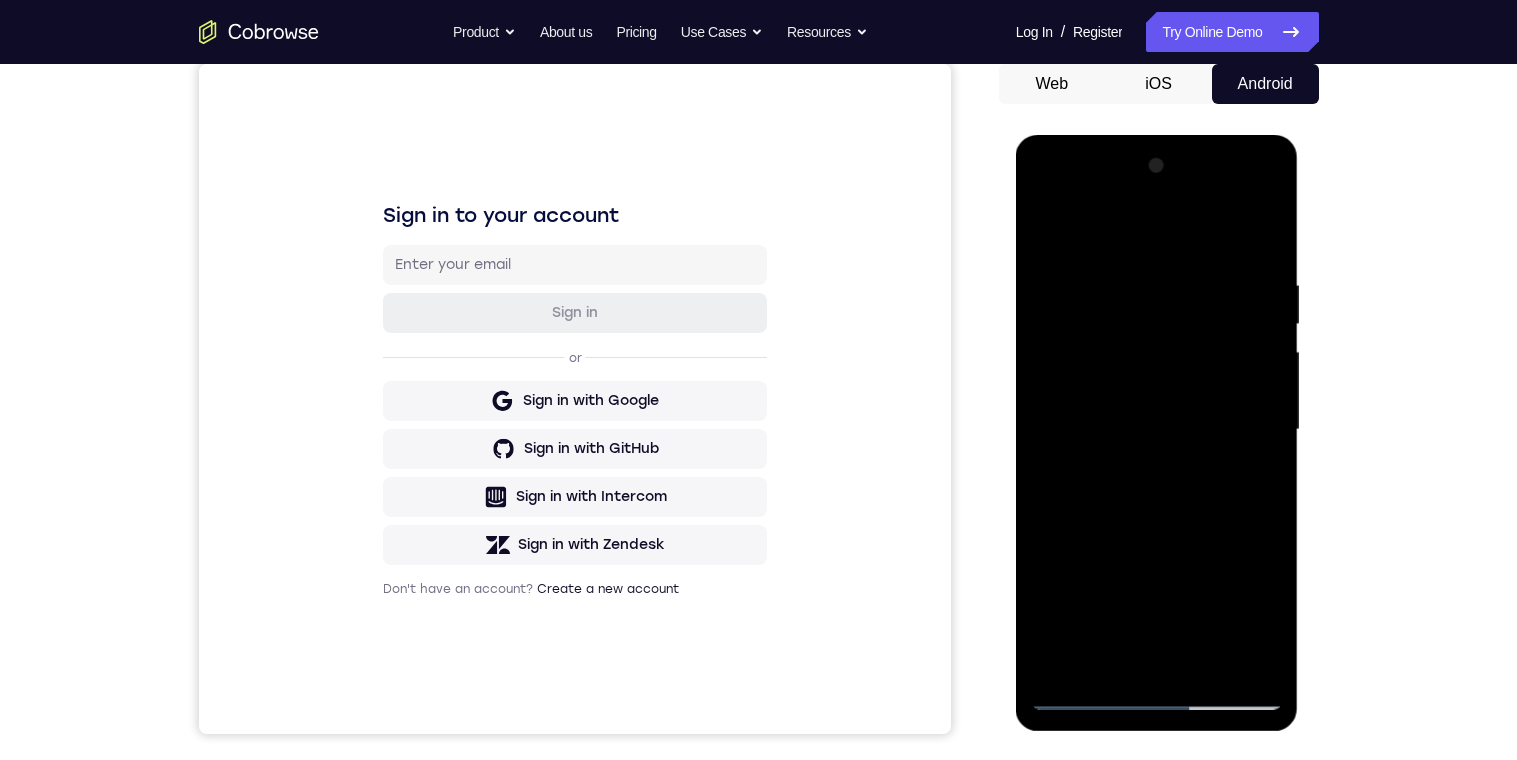 click at bounding box center (1157, 430) 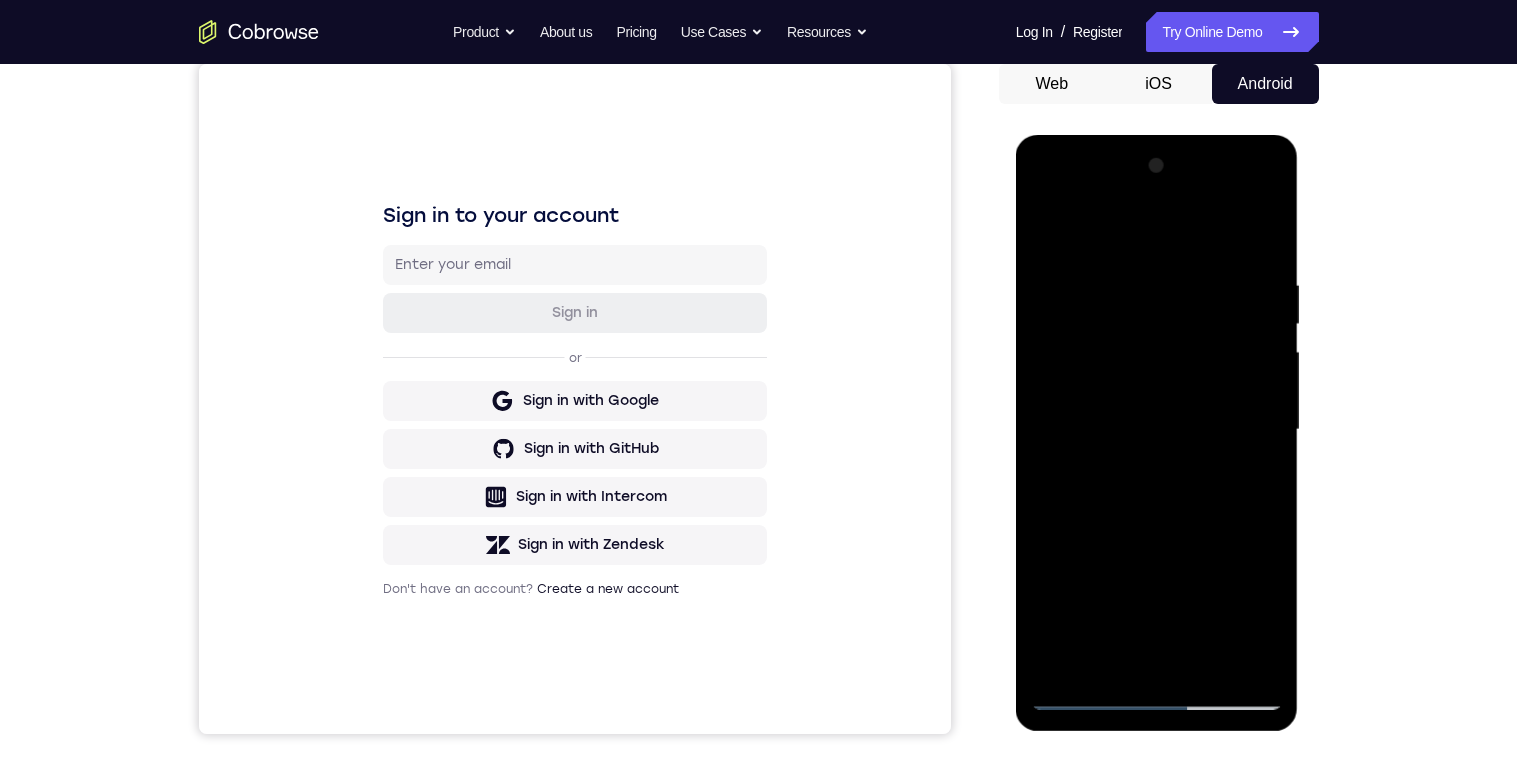 click at bounding box center [1157, 430] 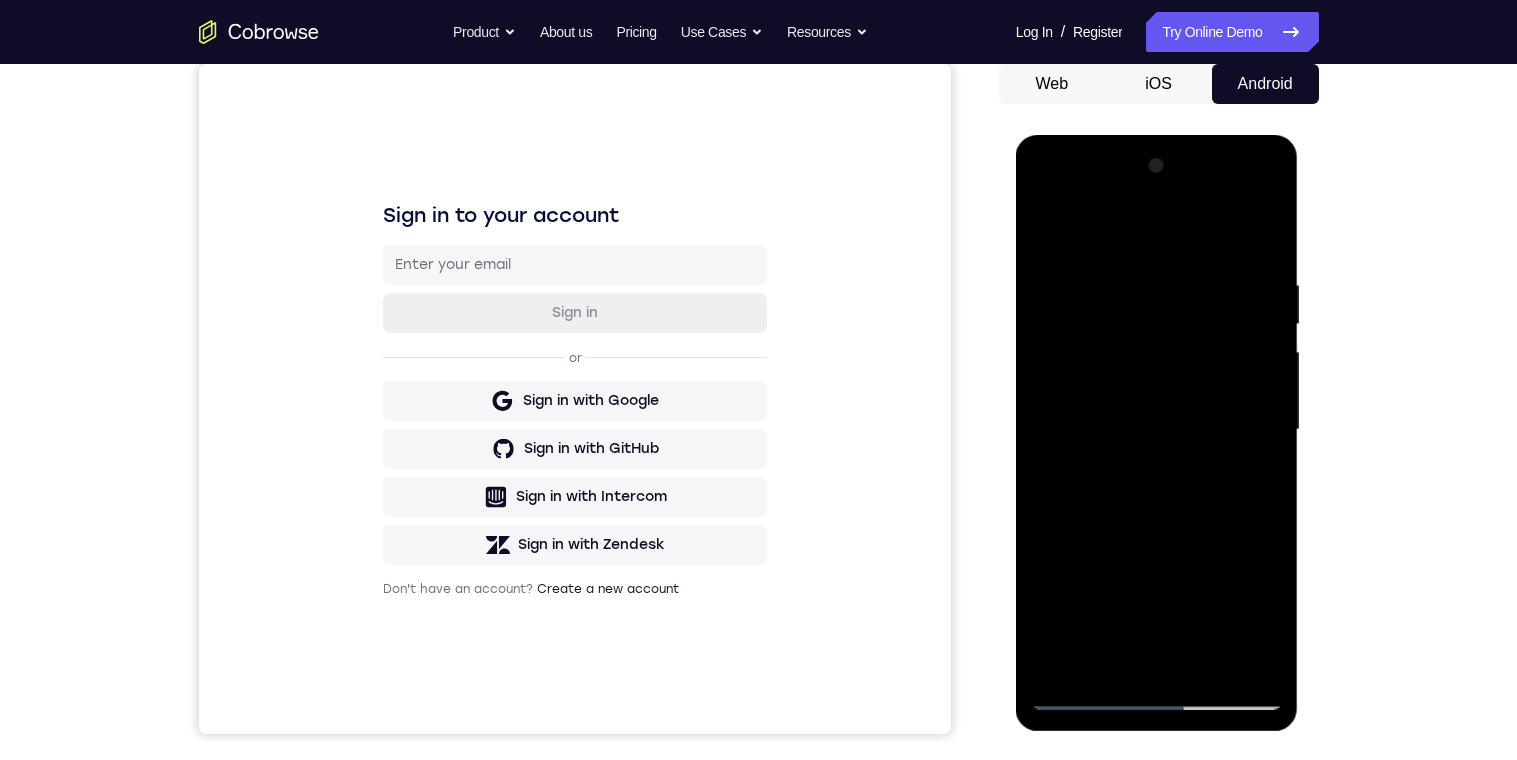 click at bounding box center (1157, 430) 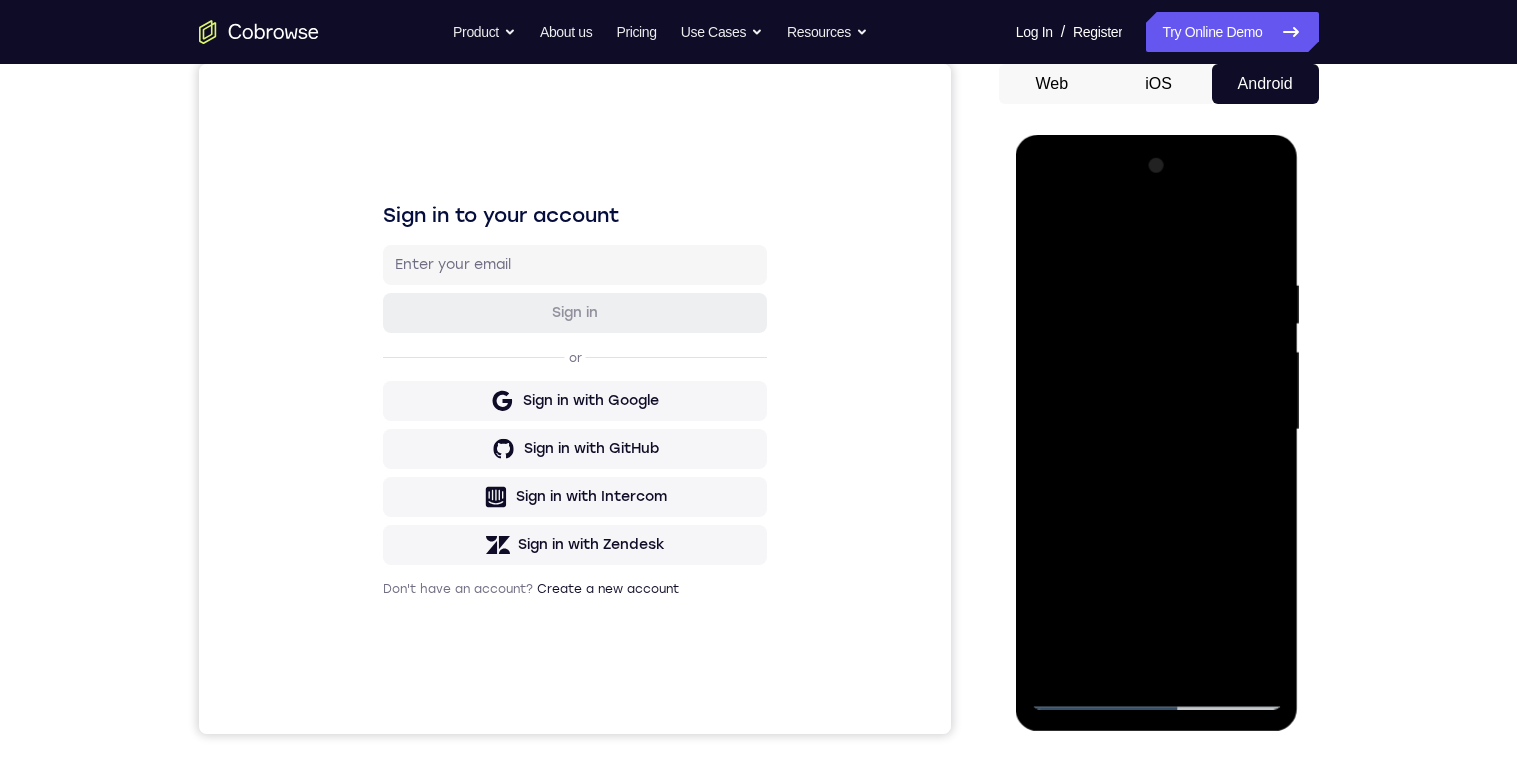 click at bounding box center [1157, 430] 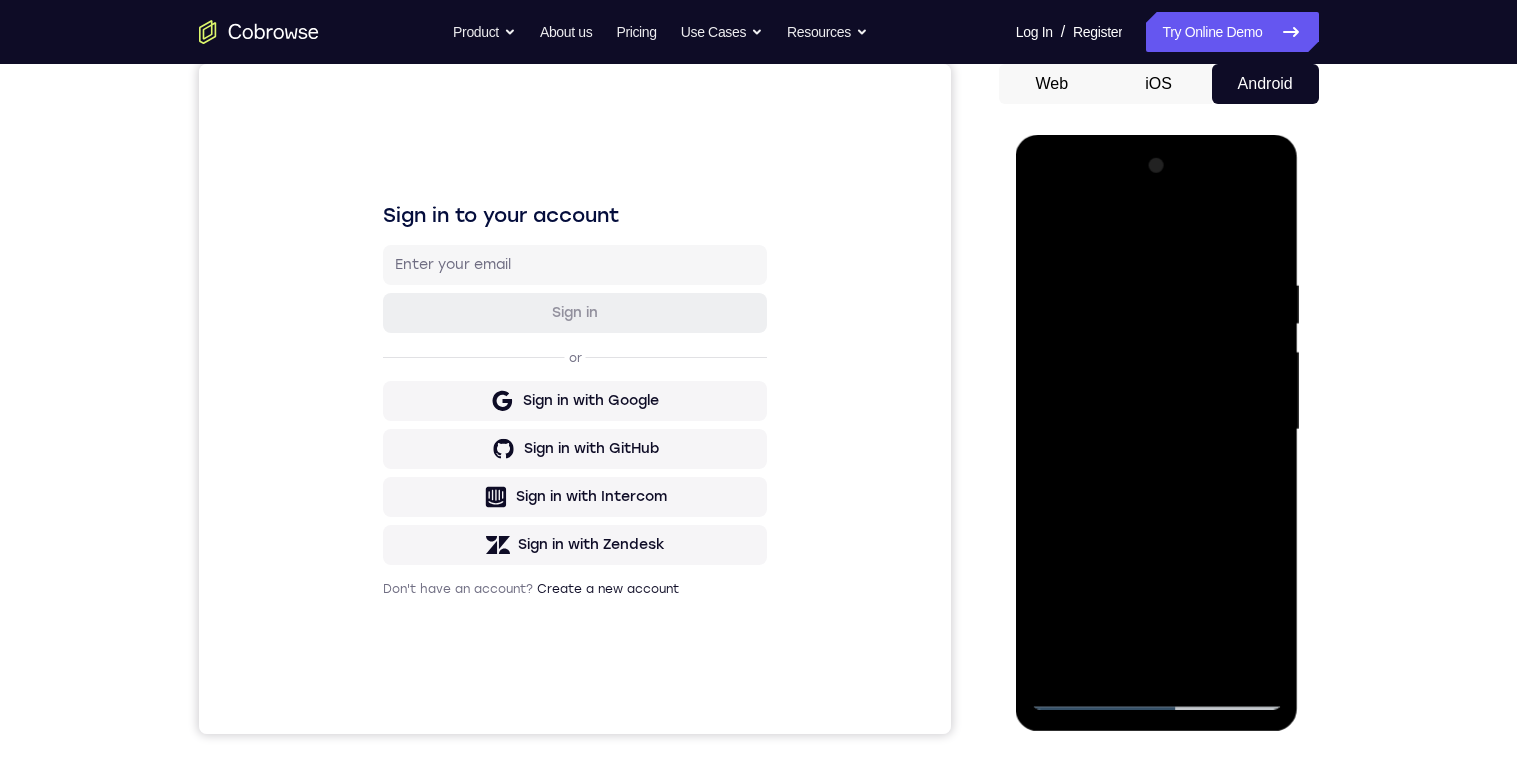 click at bounding box center [1157, 430] 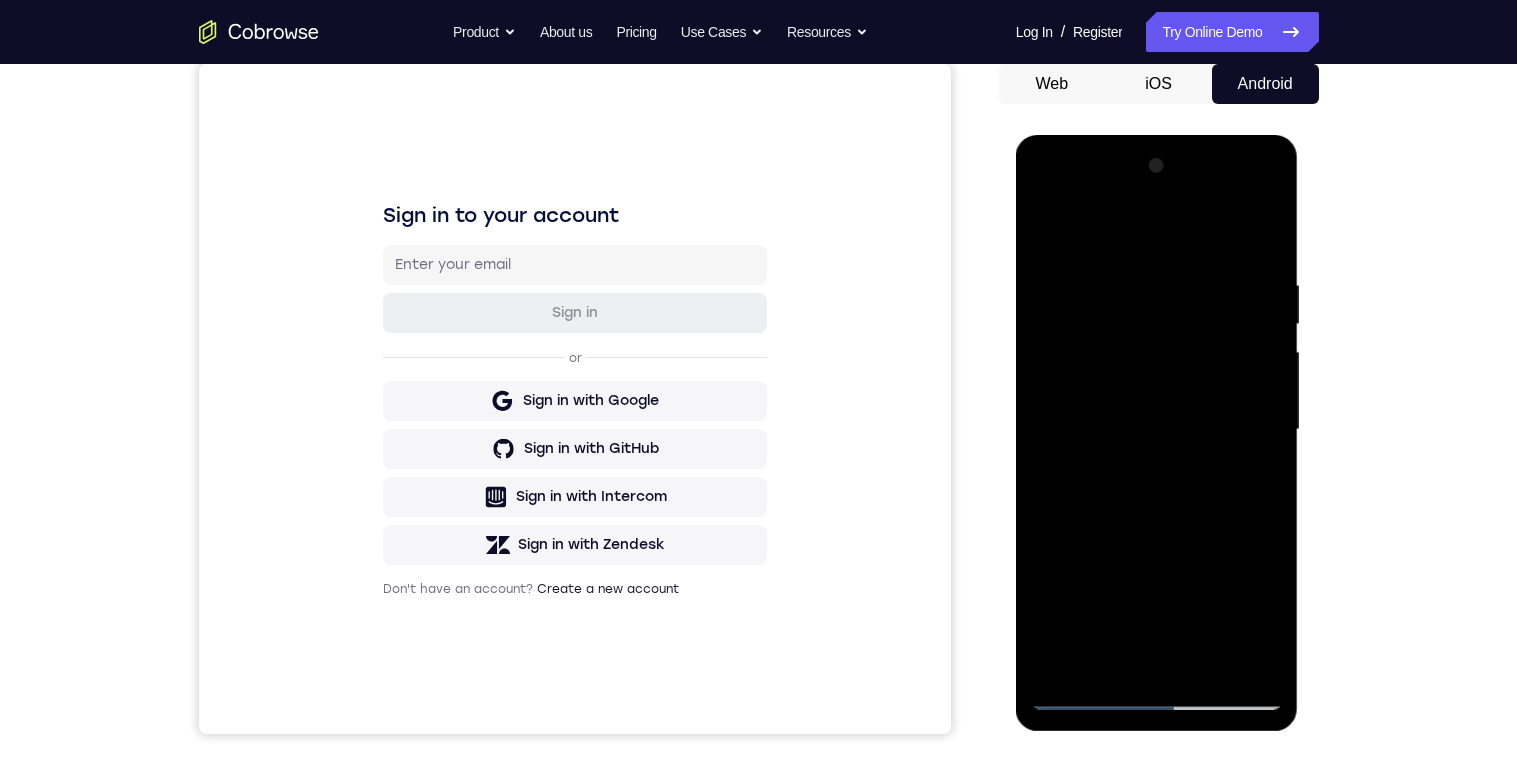 click at bounding box center [1157, 430] 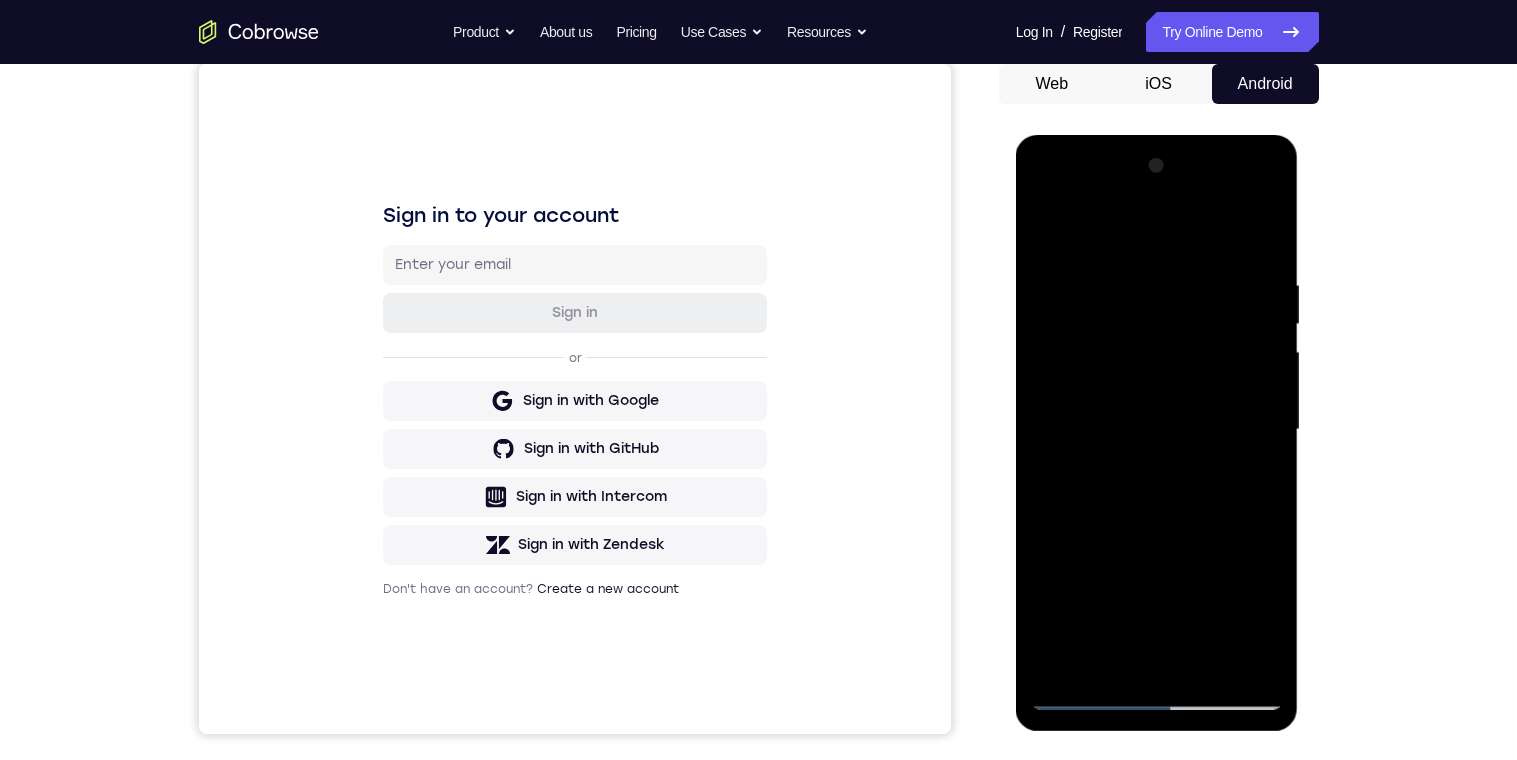 click at bounding box center [1157, 430] 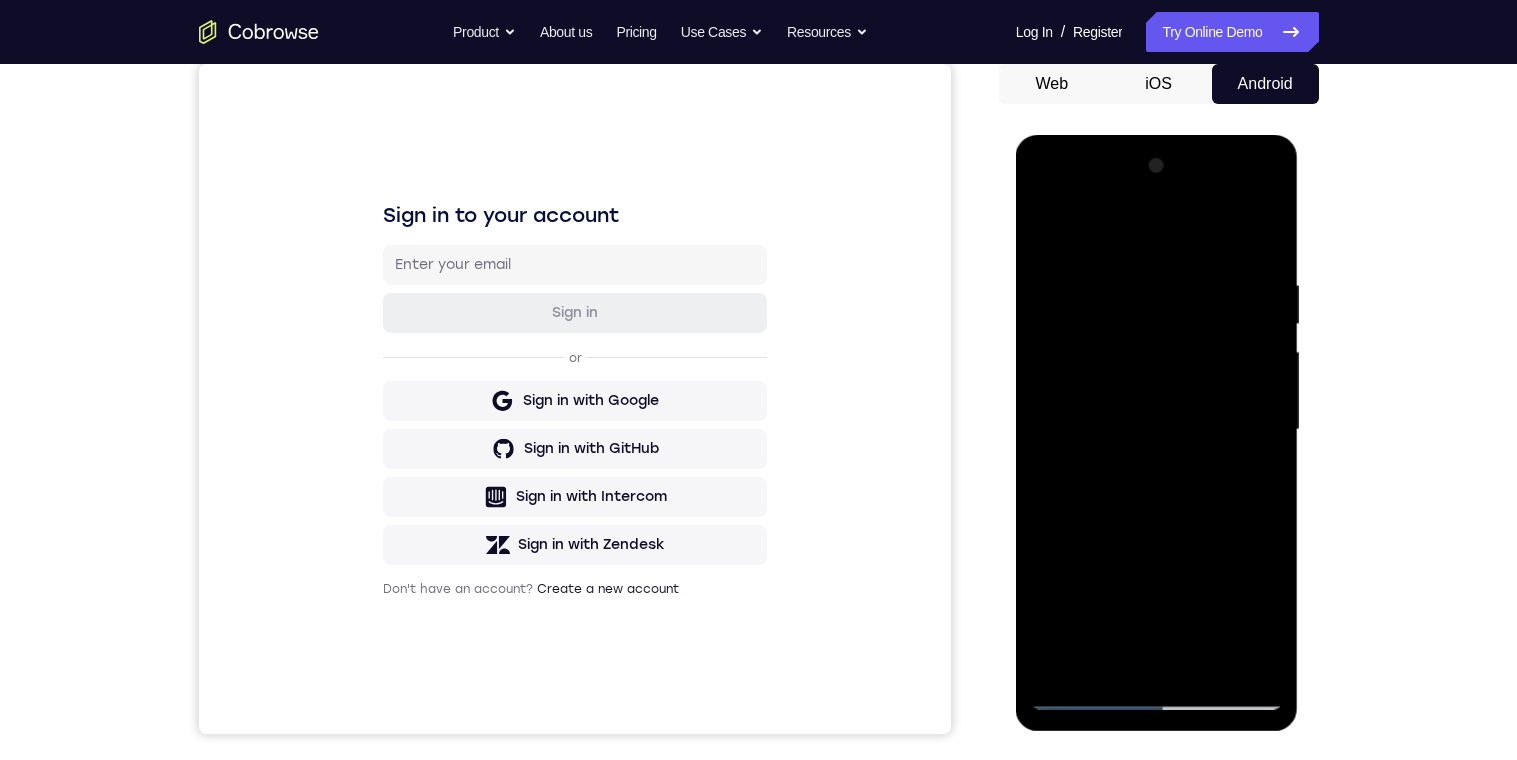 click at bounding box center [1157, 430] 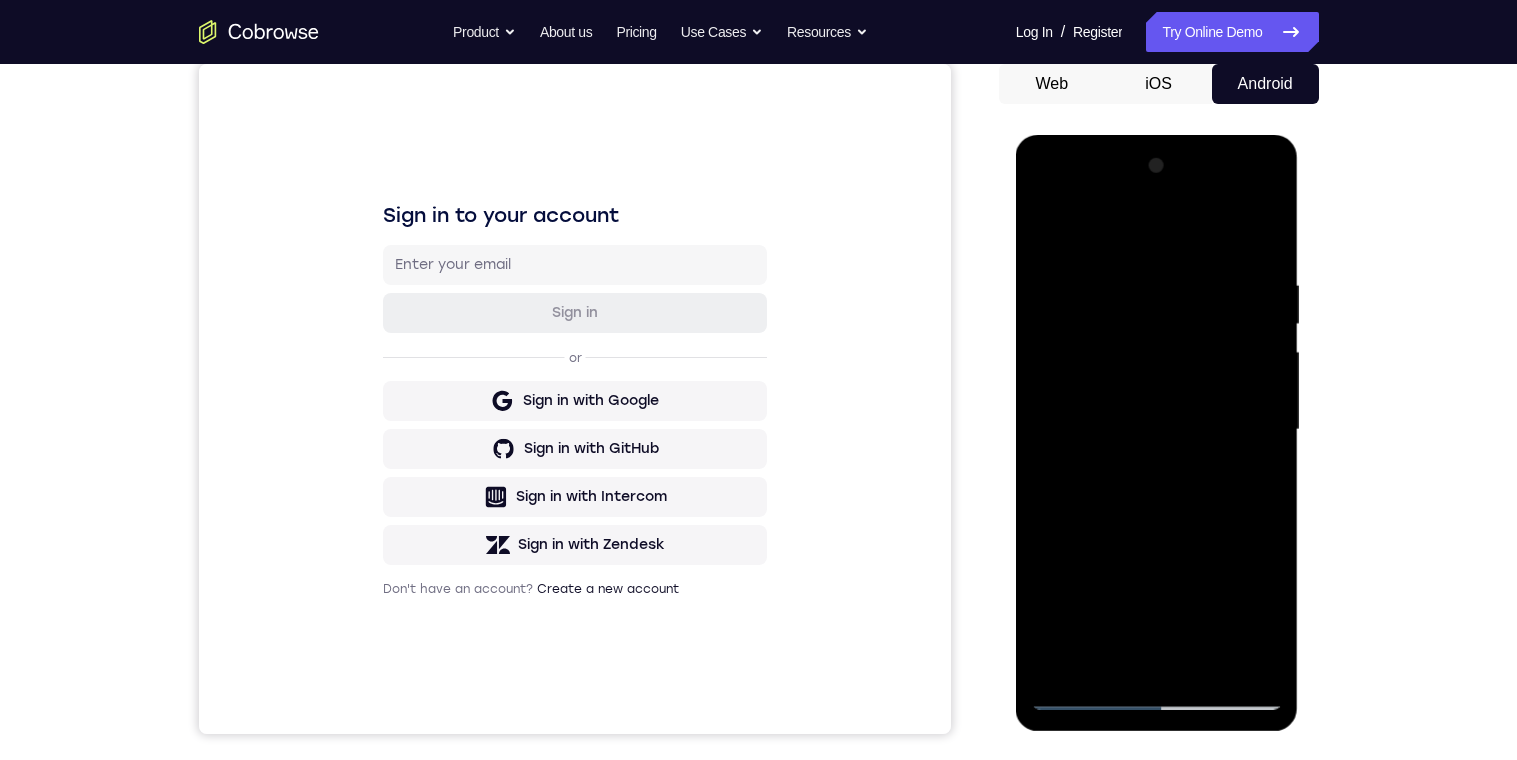 click at bounding box center (1157, 430) 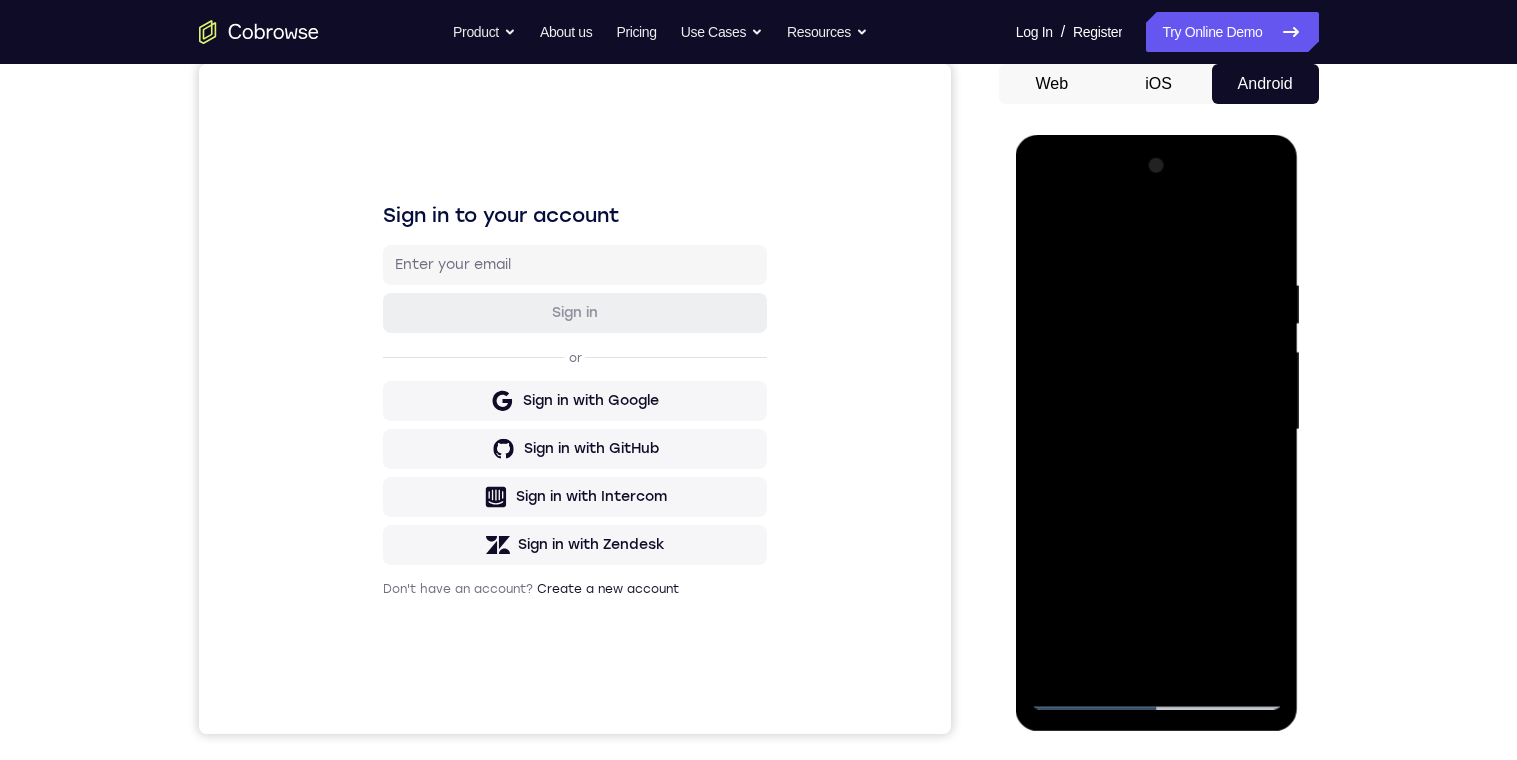 click at bounding box center [1157, 430] 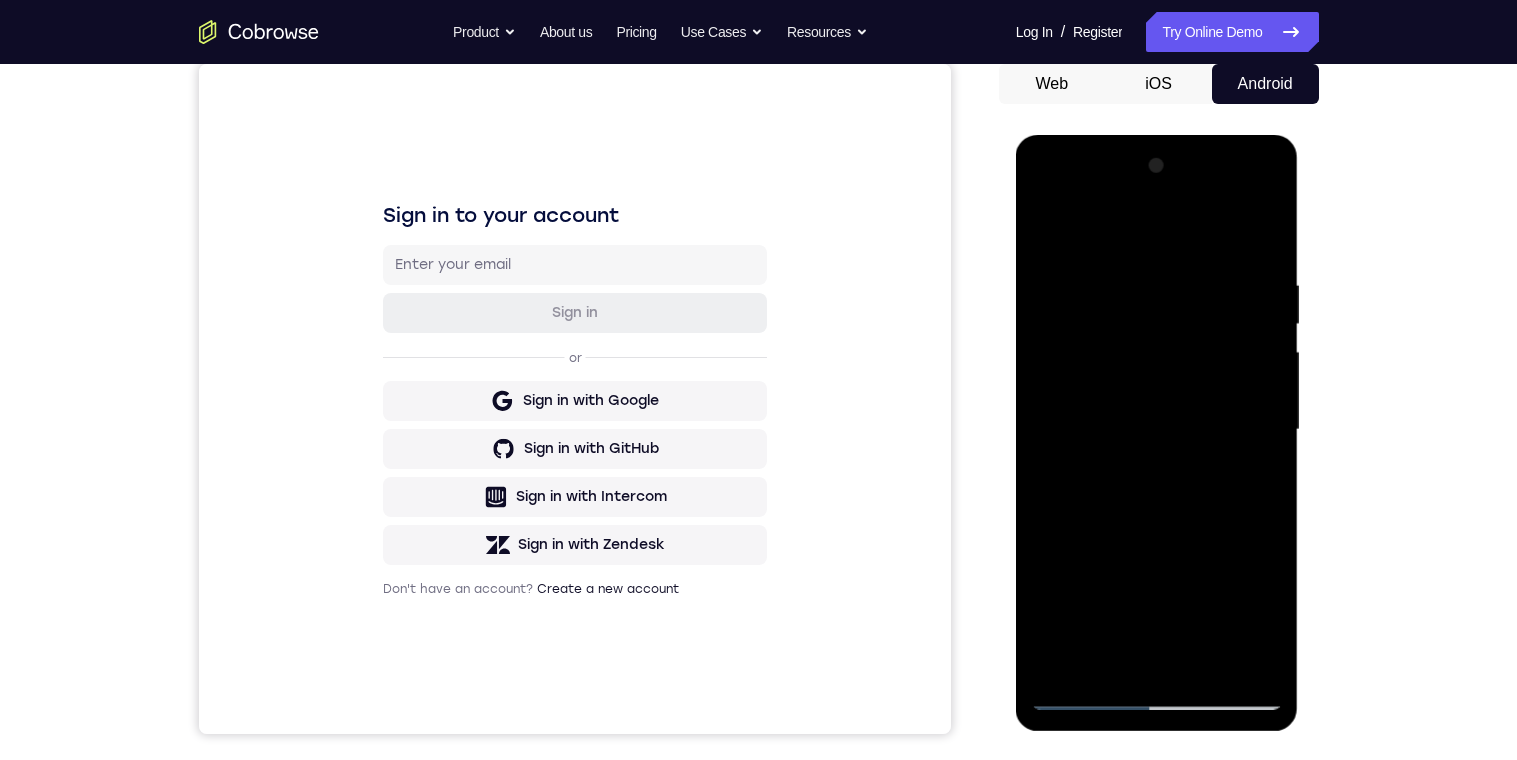 click at bounding box center [1157, 430] 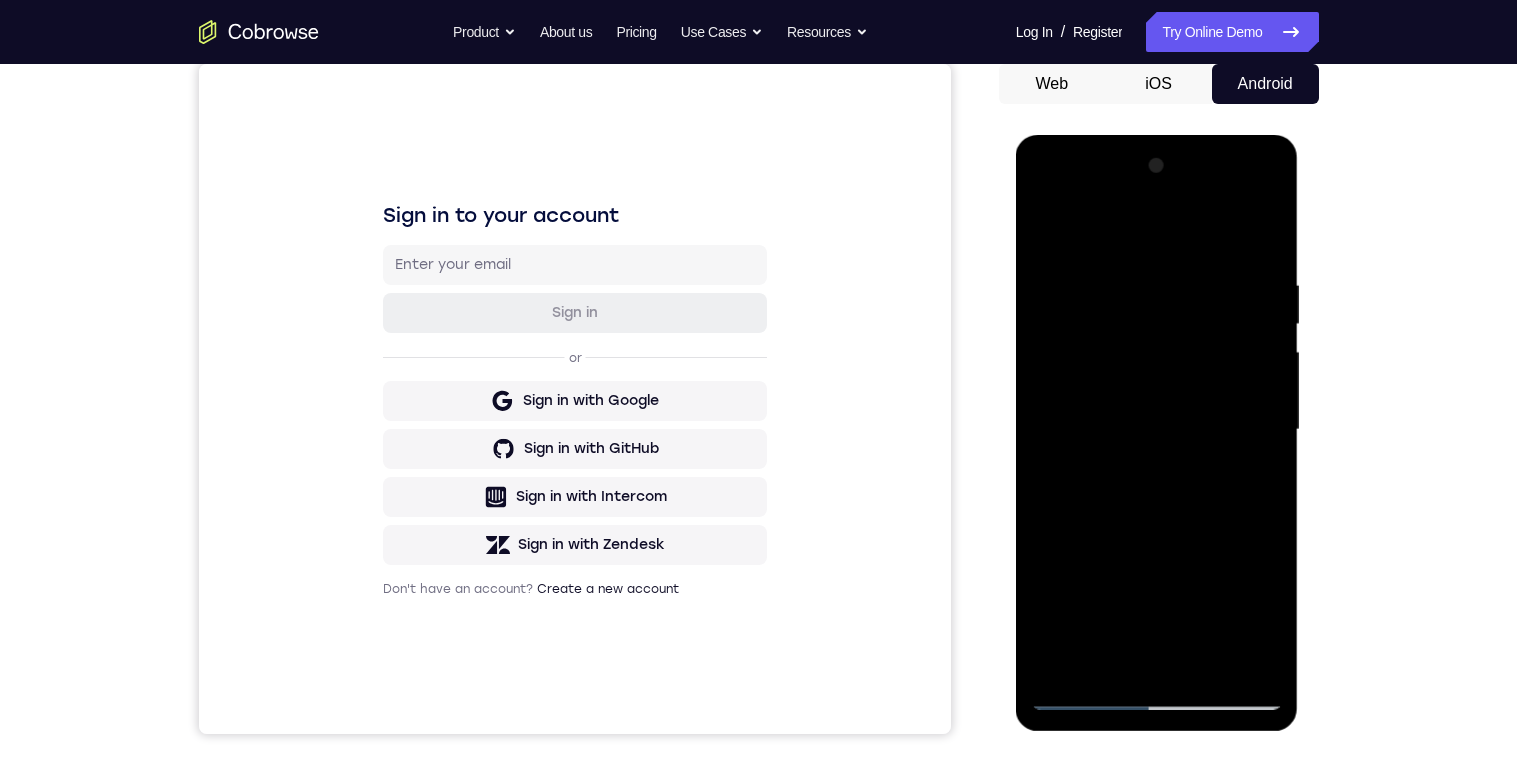 click at bounding box center (1157, 430) 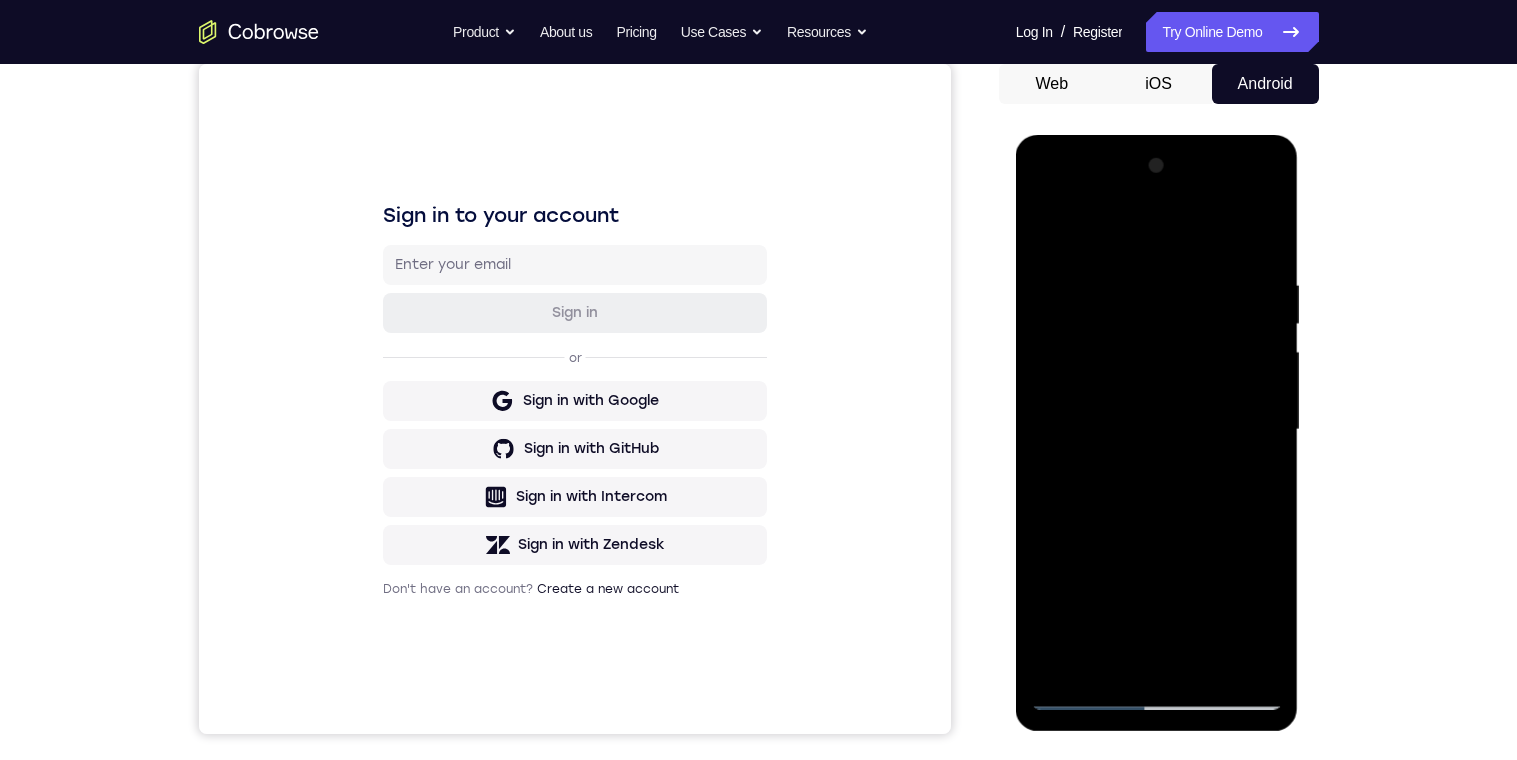 click at bounding box center (1157, 430) 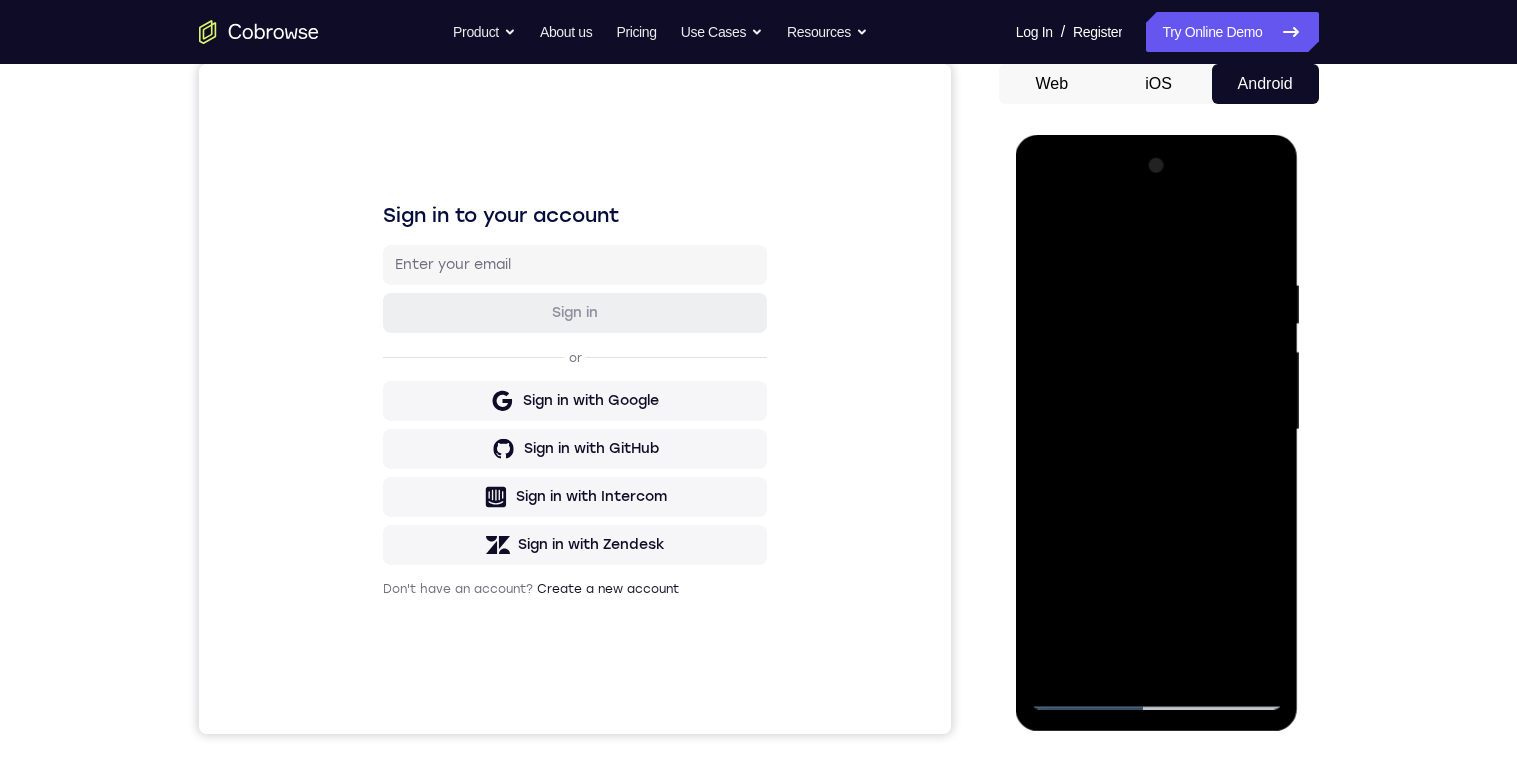 click at bounding box center [1157, 430] 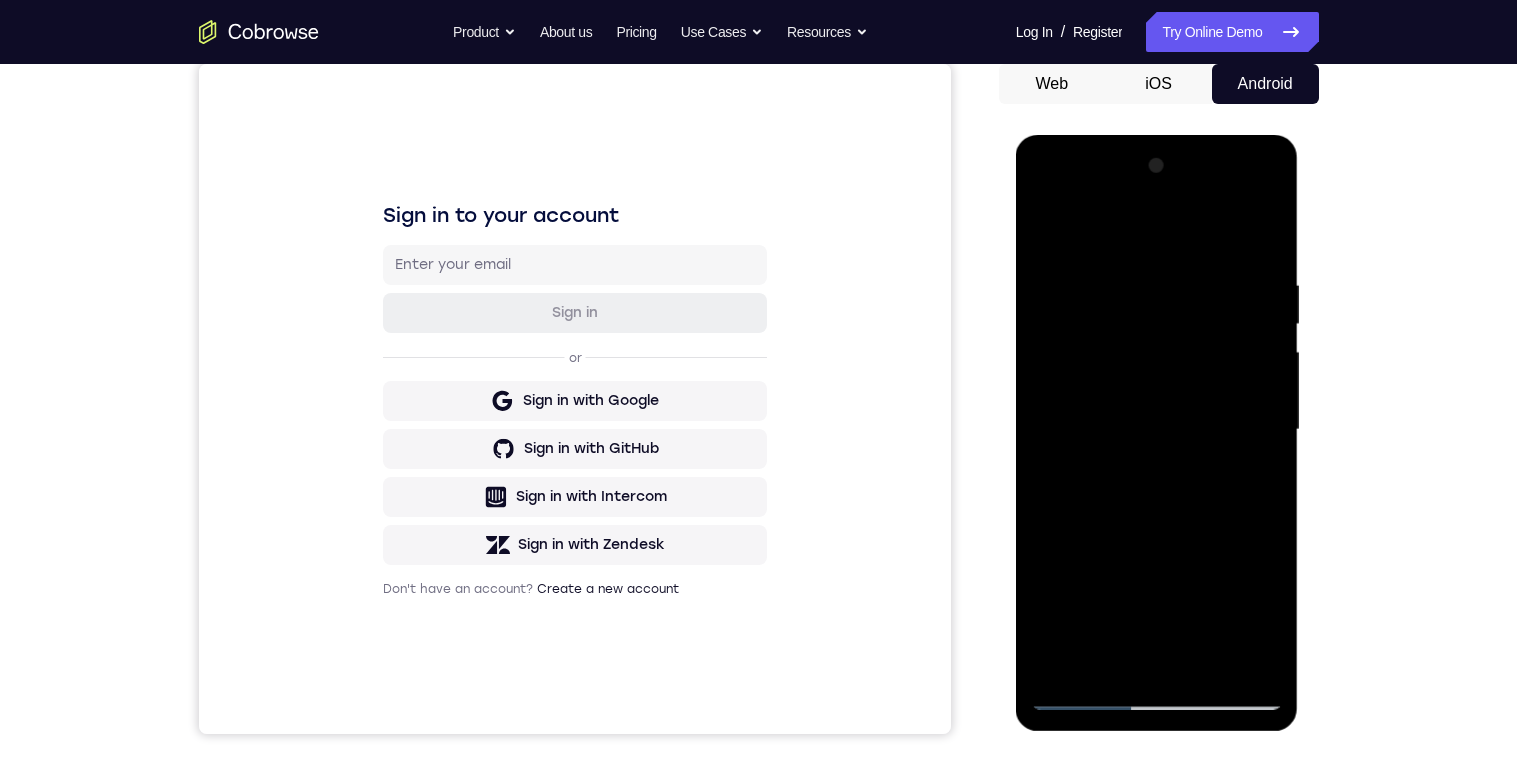 click at bounding box center (1157, 430) 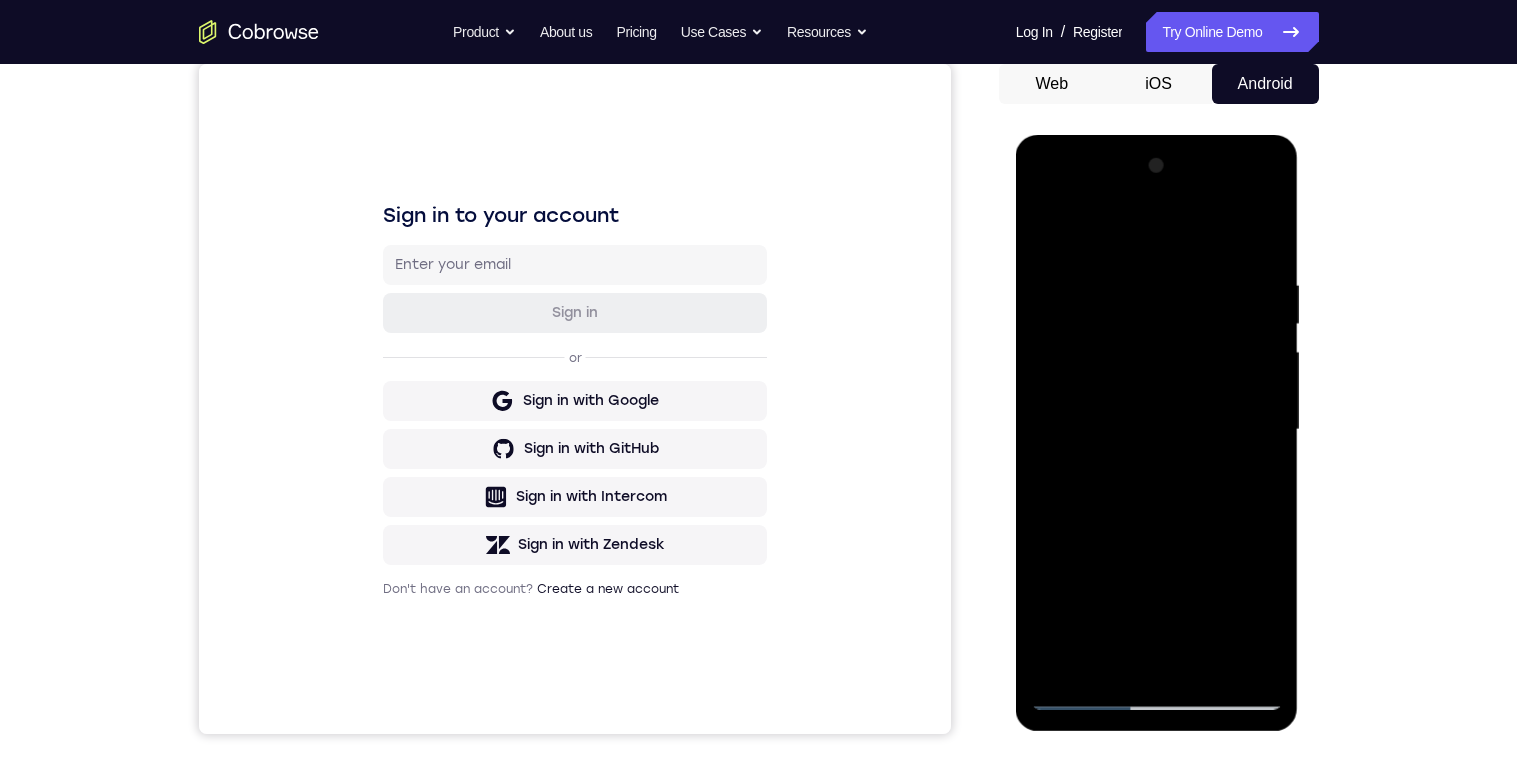 click at bounding box center (1157, 430) 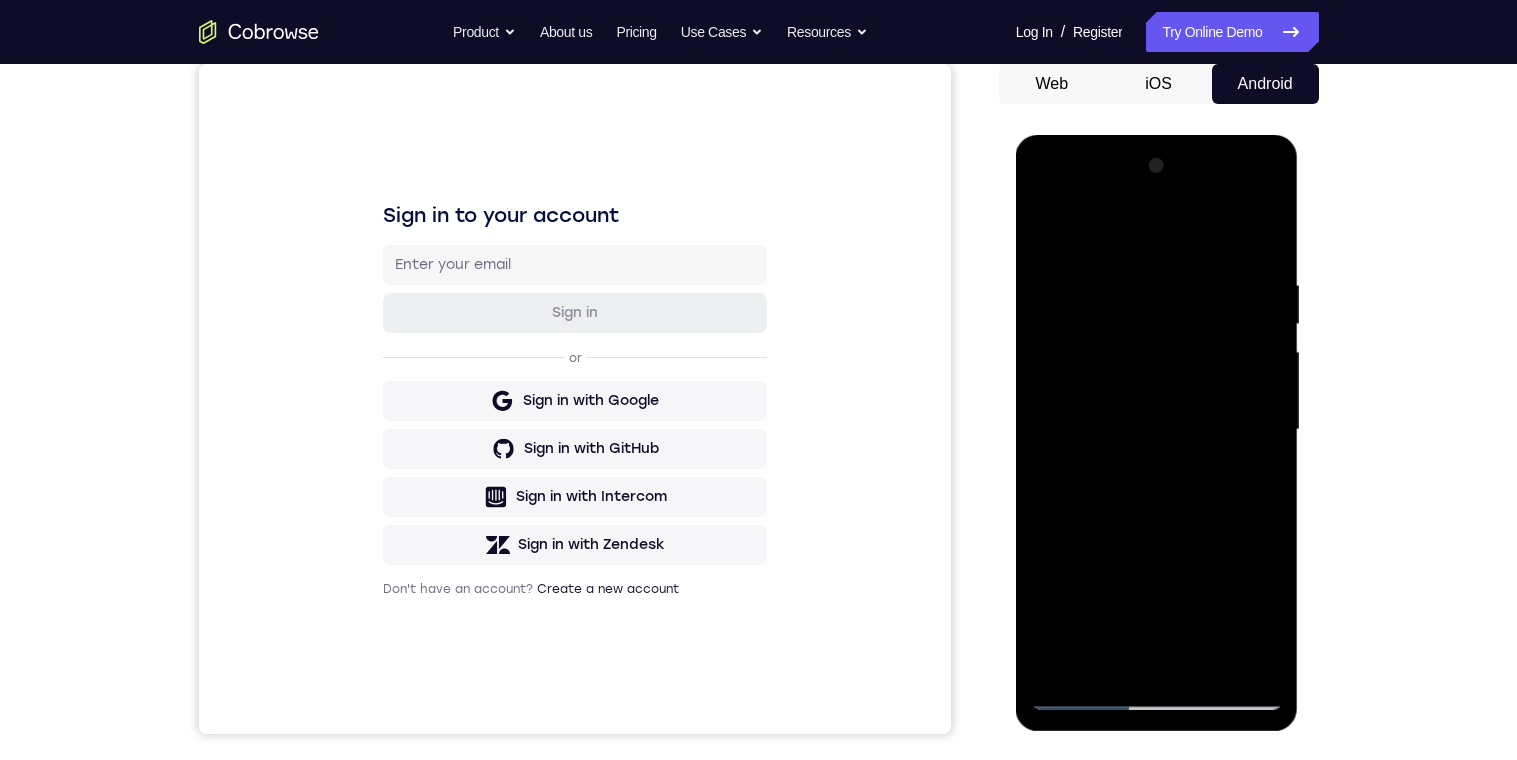 click at bounding box center (1157, 430) 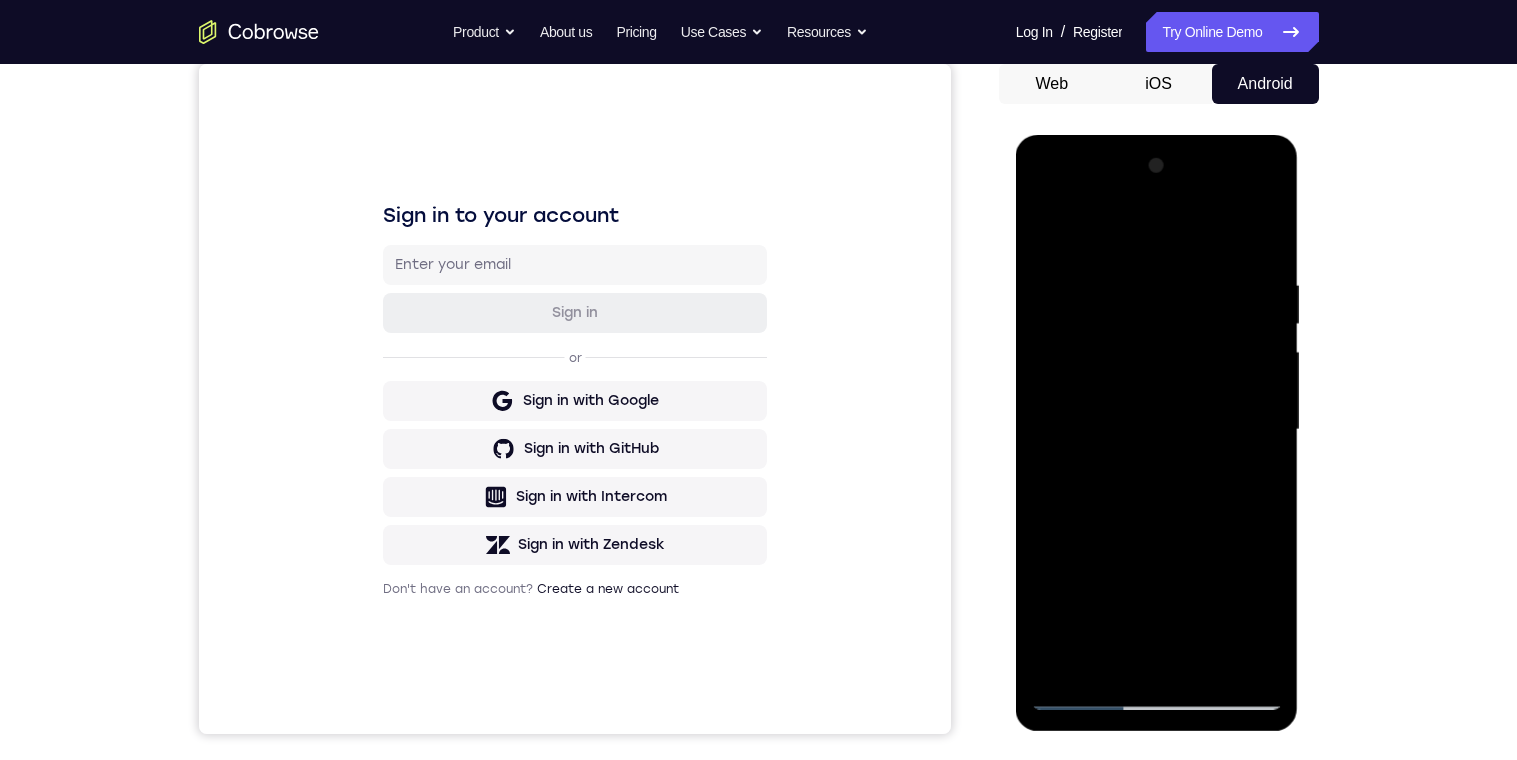 scroll, scrollTop: 195, scrollLeft: 0, axis: vertical 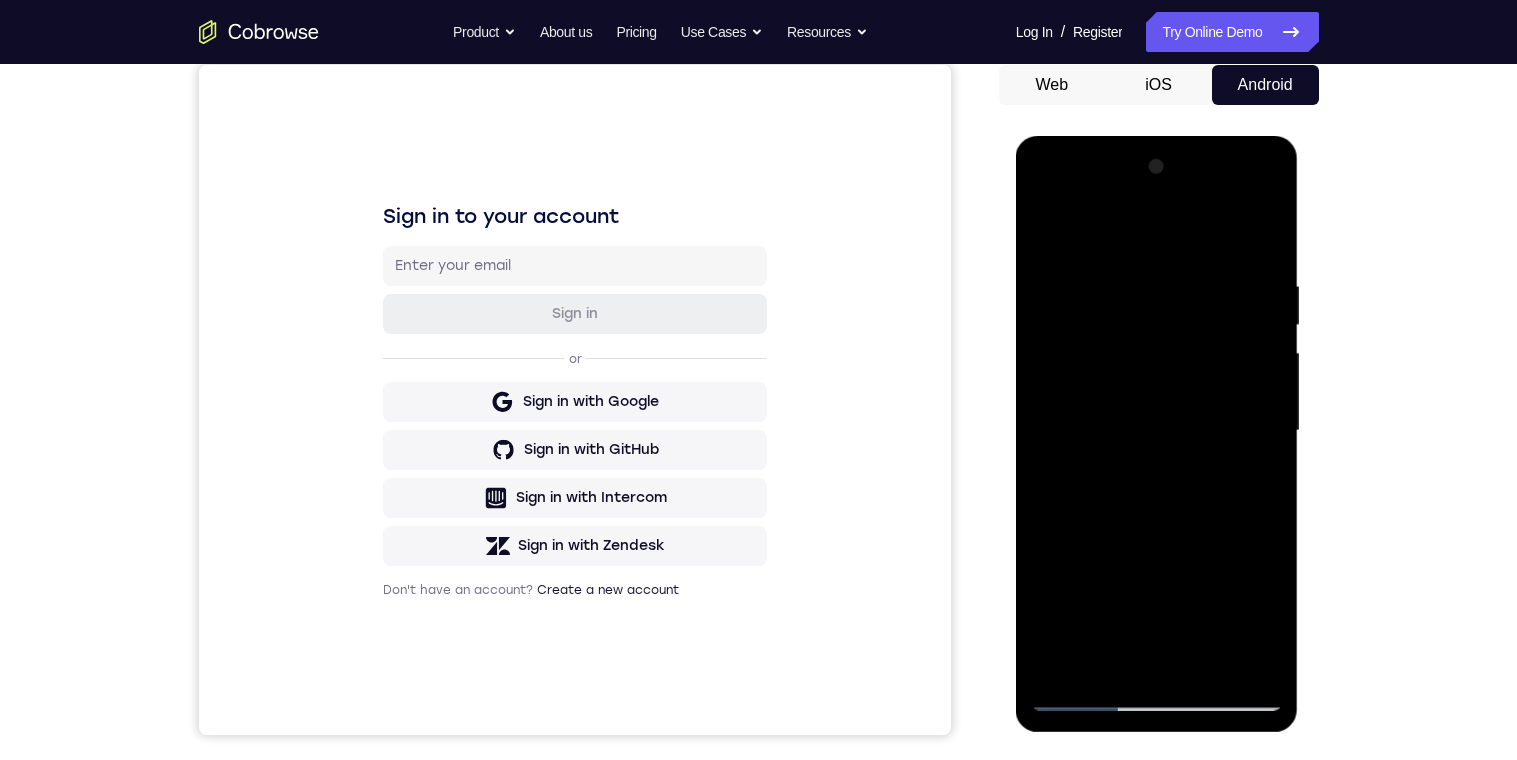 click at bounding box center [1157, 431] 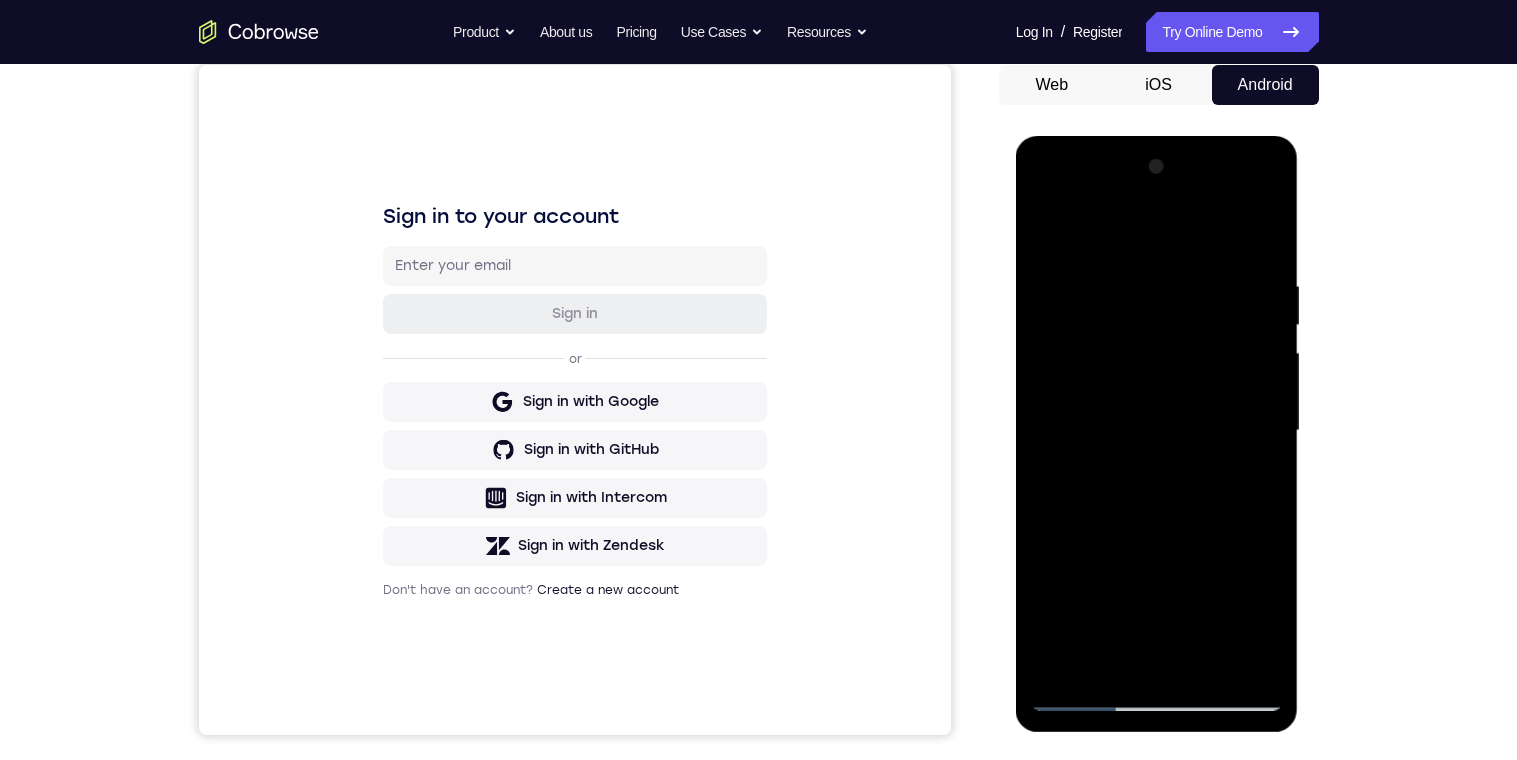 click at bounding box center [1157, 431] 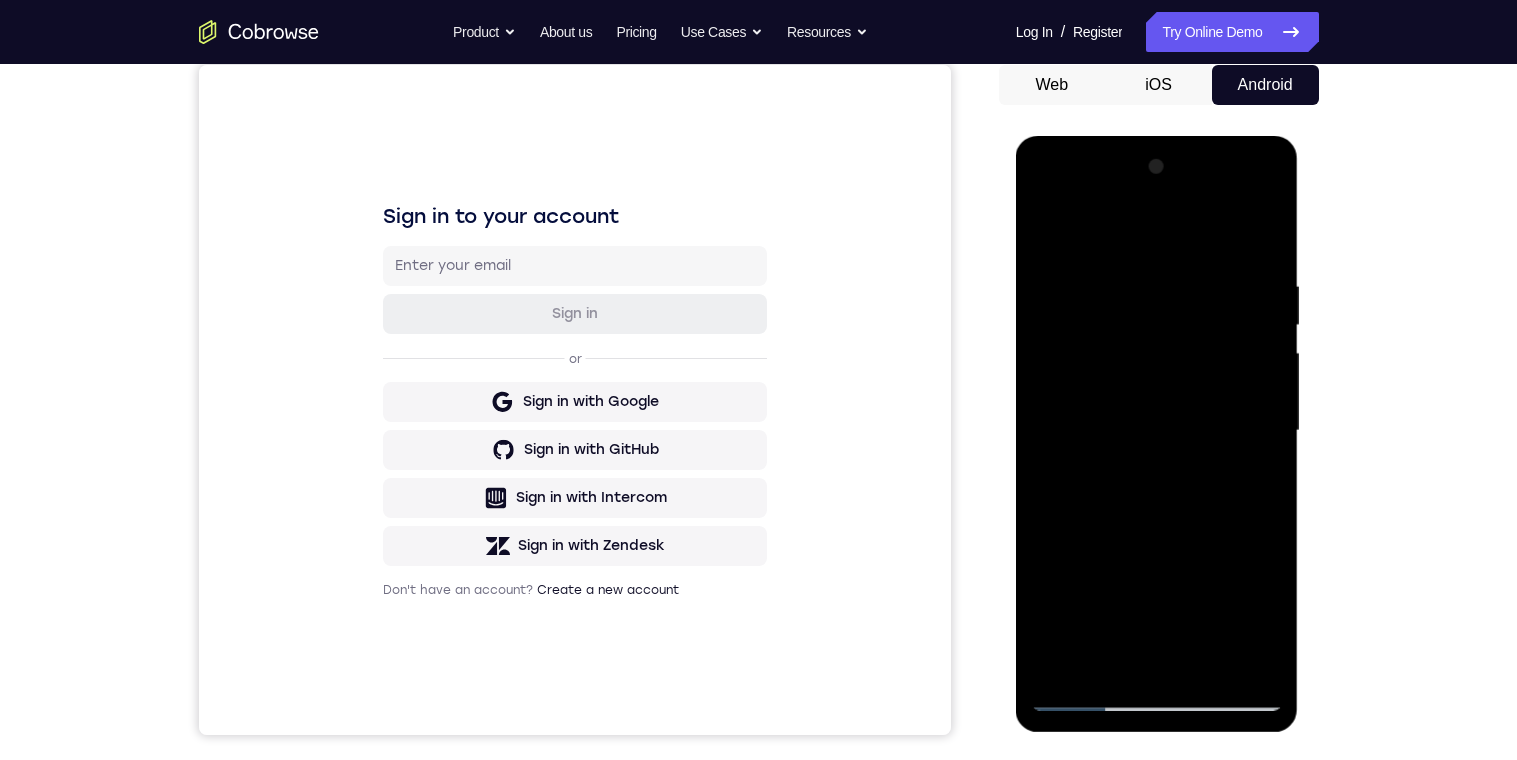 click at bounding box center [1157, 431] 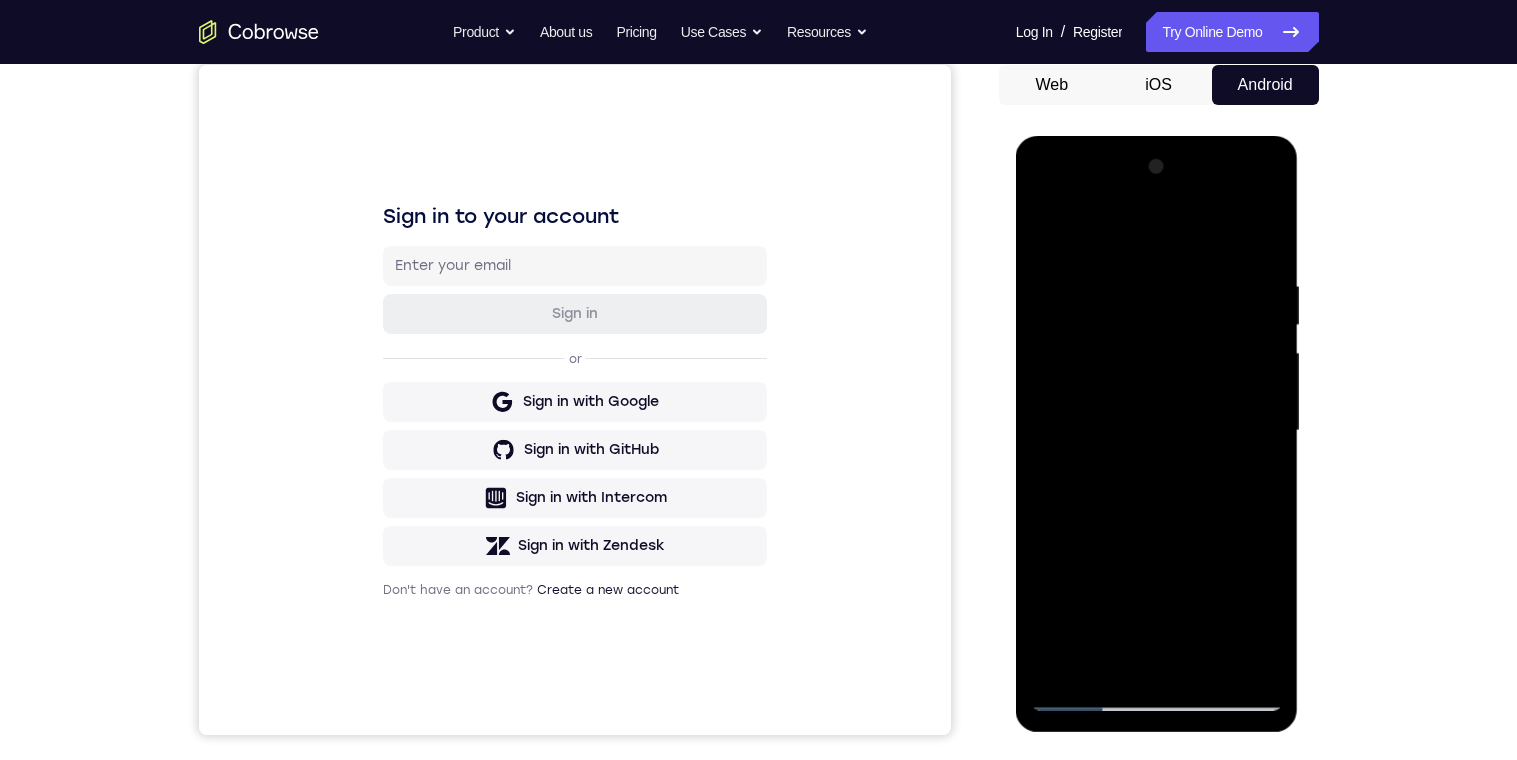 click at bounding box center (1157, 431) 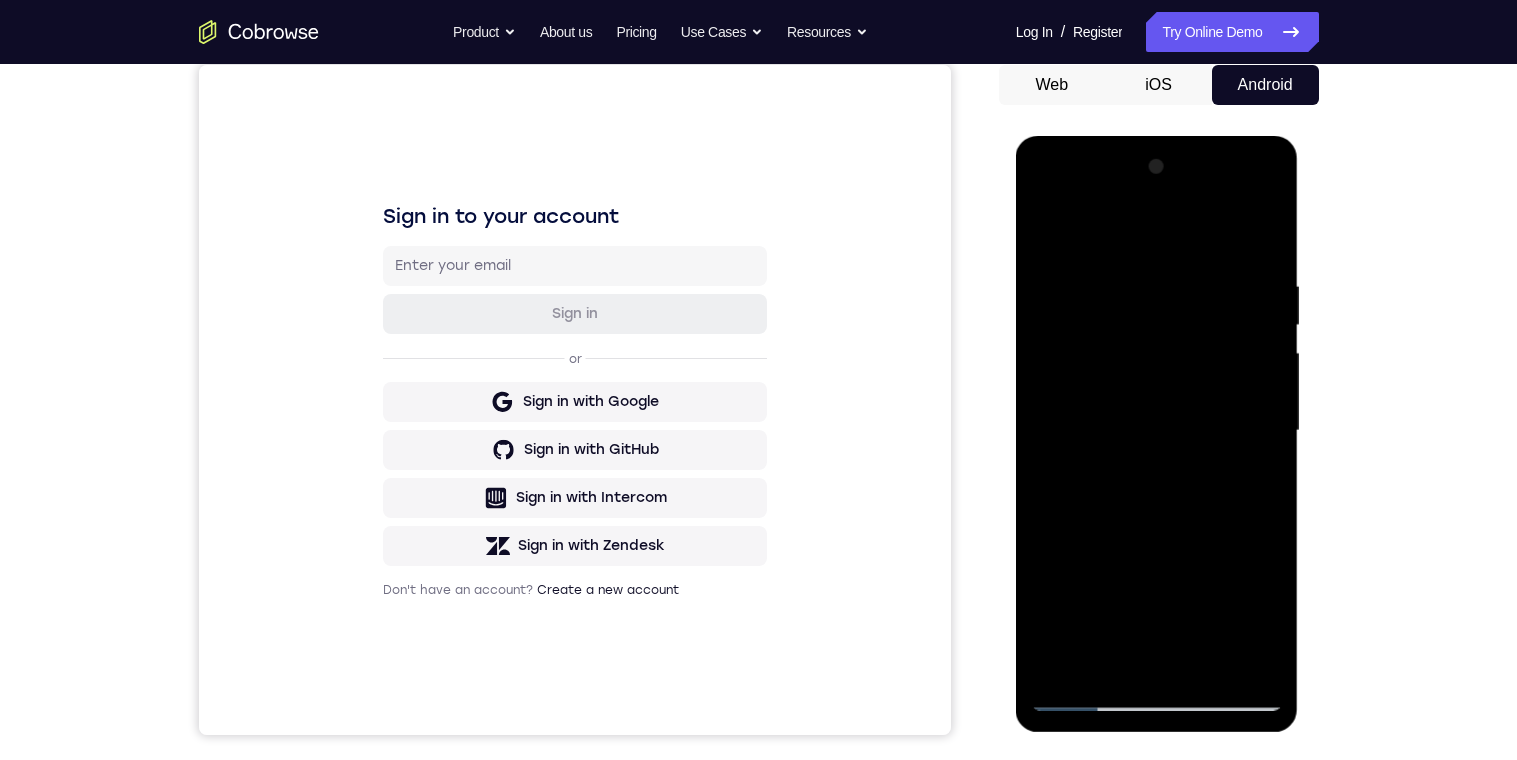click at bounding box center [1157, 431] 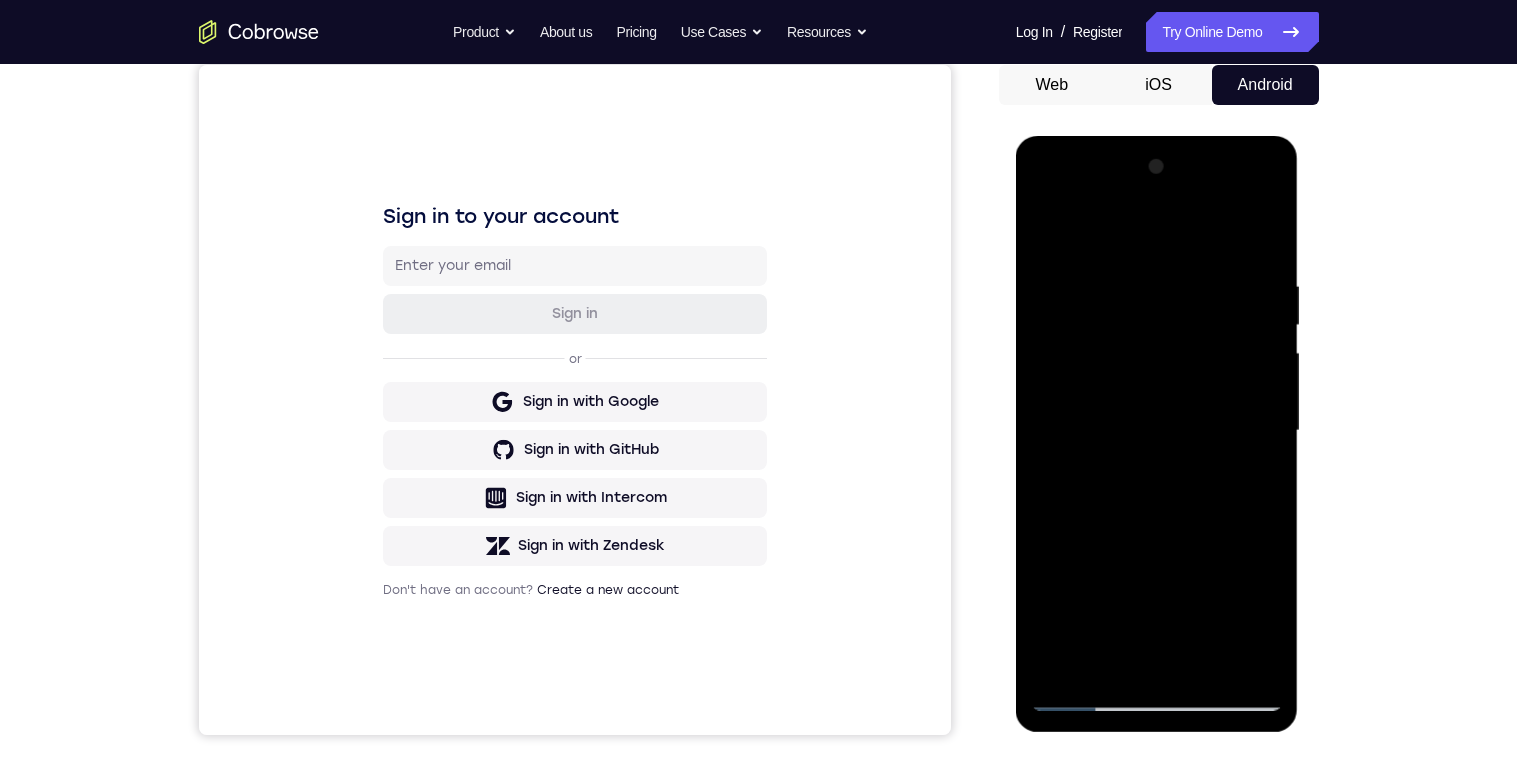 click at bounding box center [1157, 431] 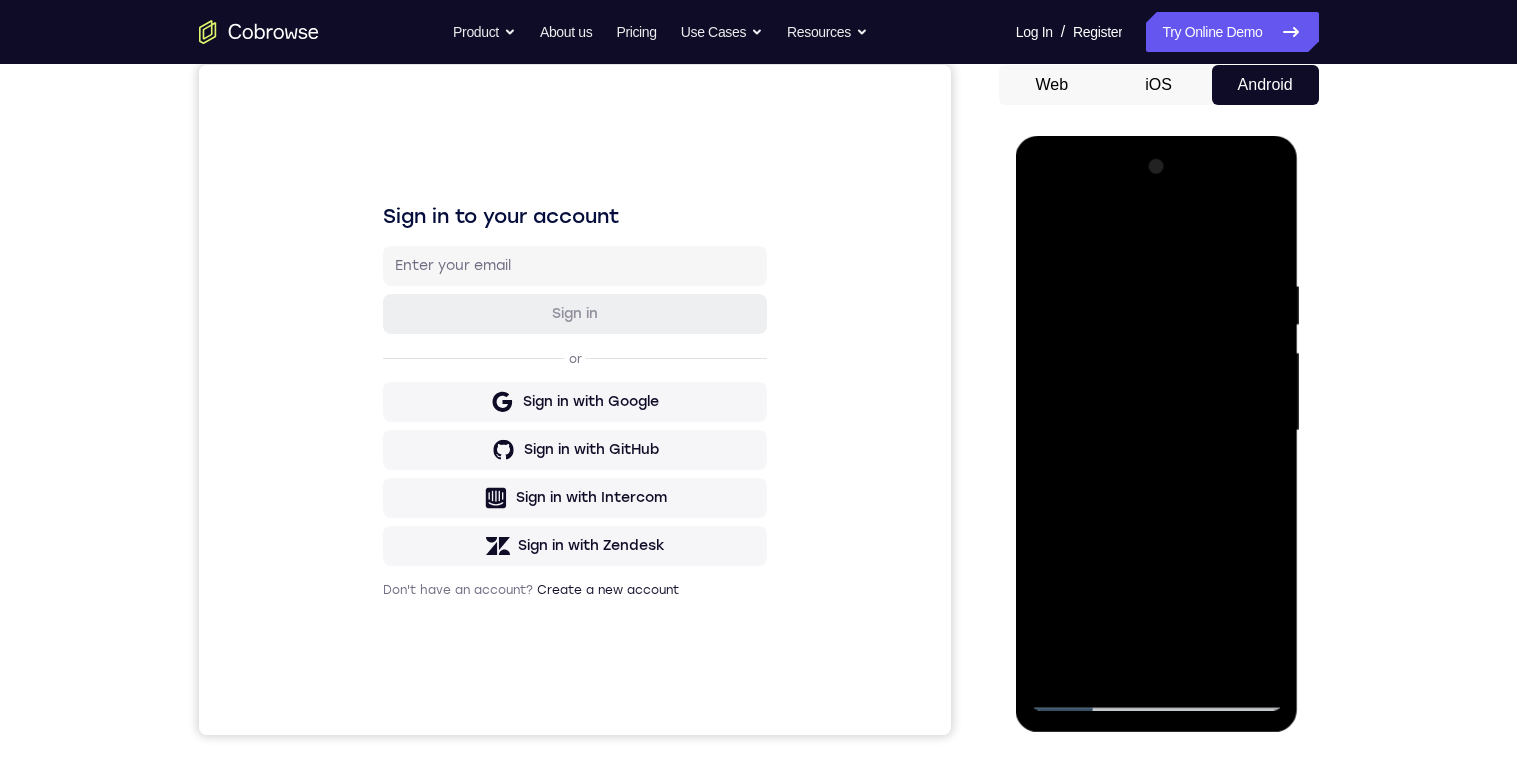 click at bounding box center [1157, 431] 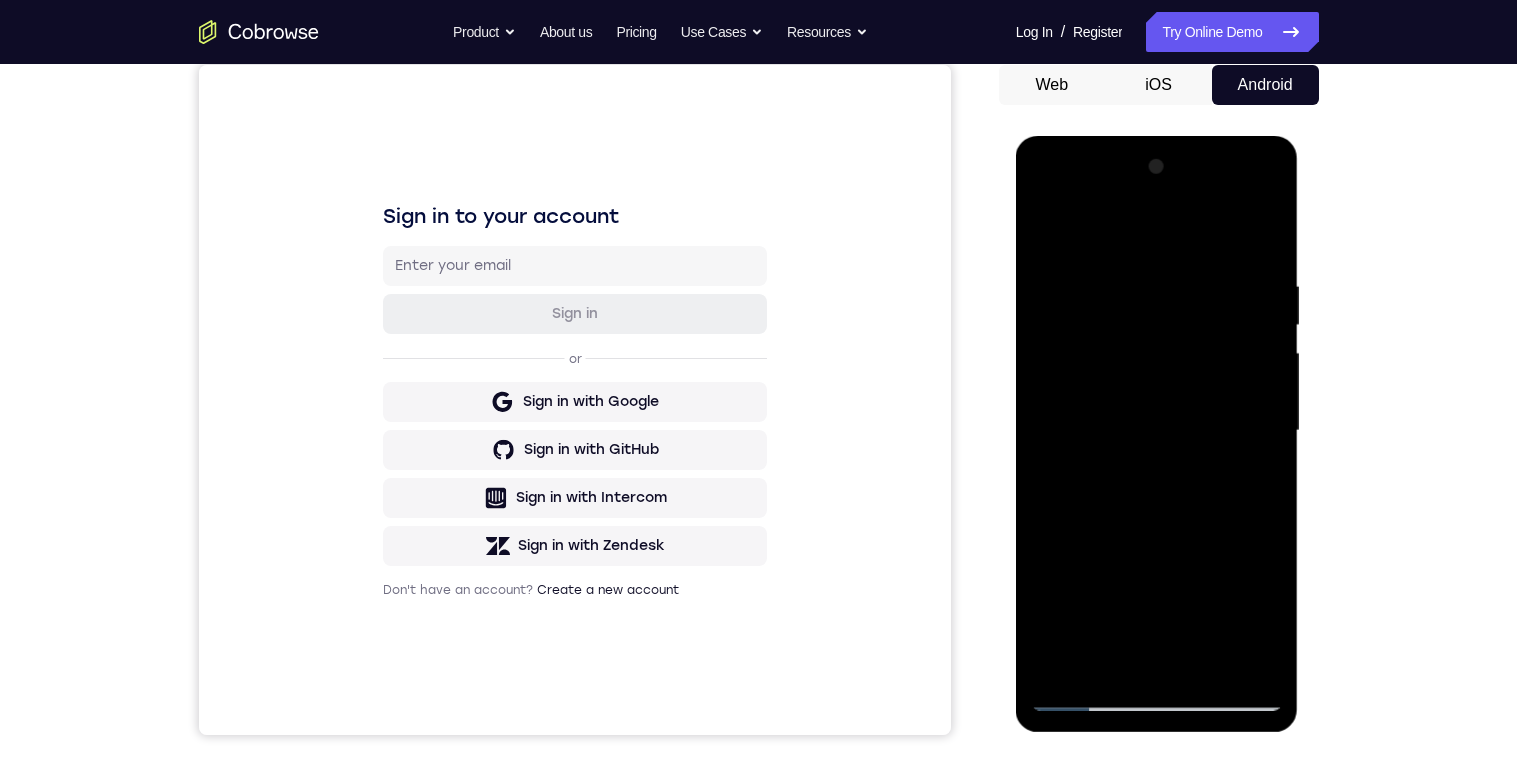 click at bounding box center [1157, 431] 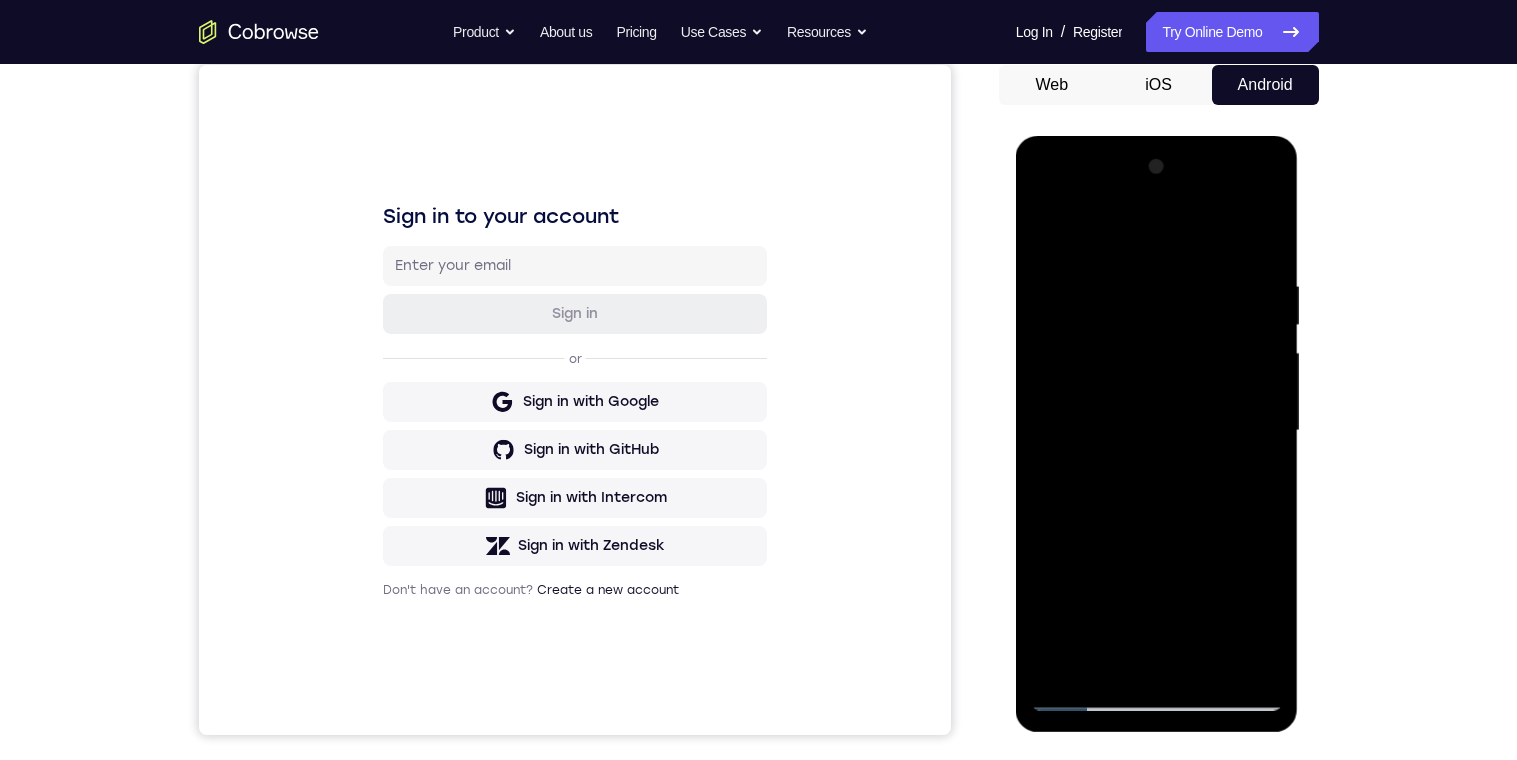 click at bounding box center (1157, 431) 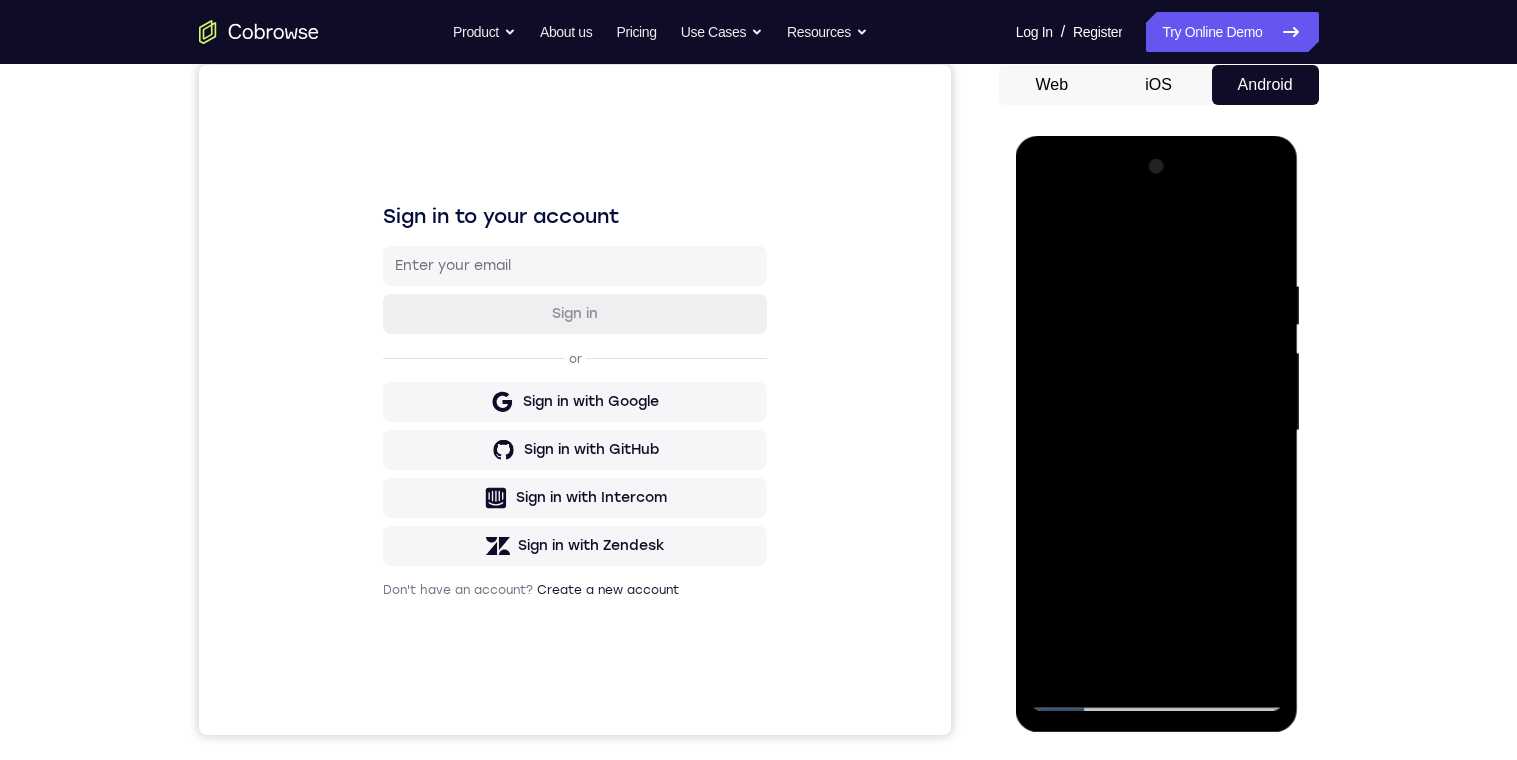 click at bounding box center (1157, 431) 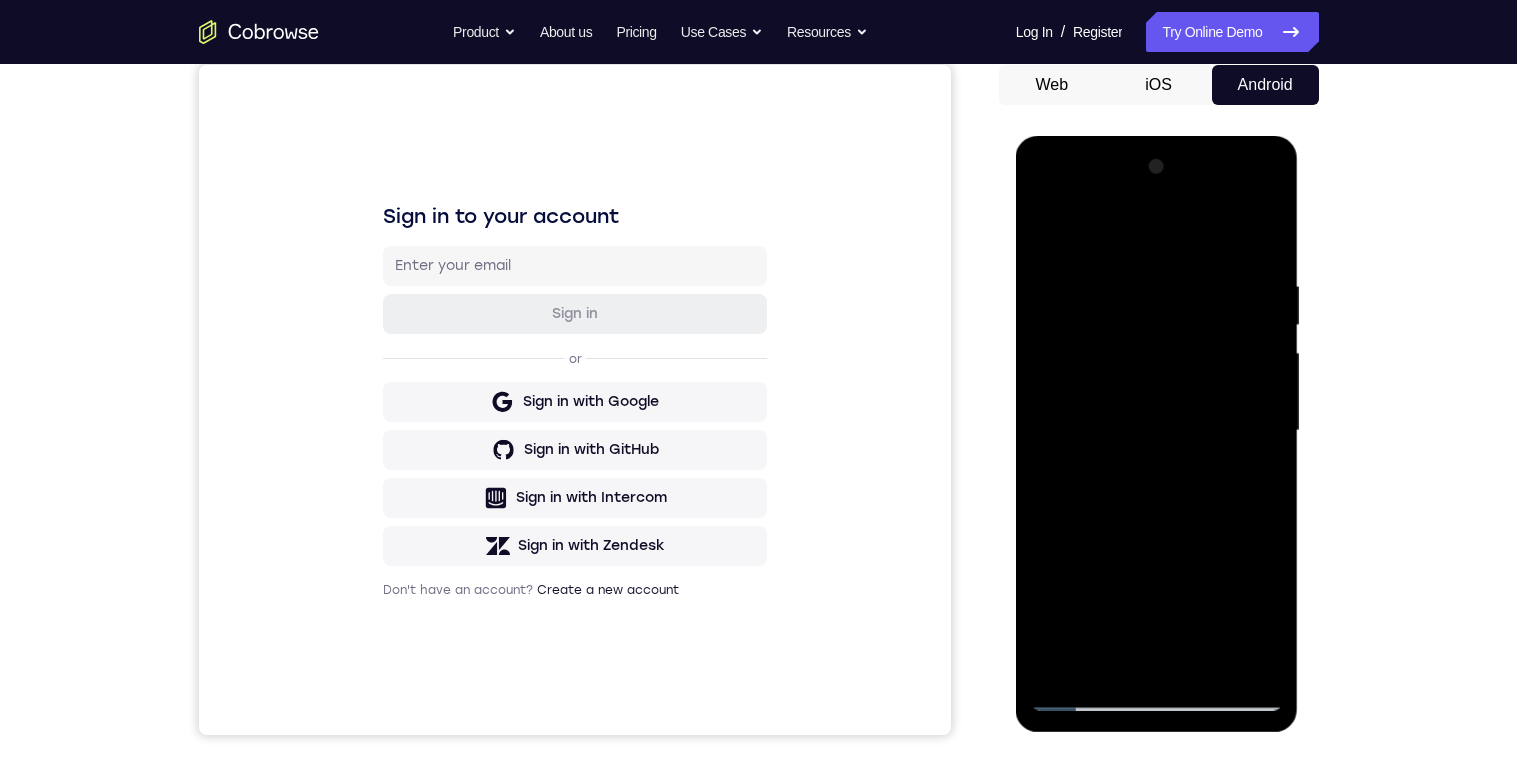 click at bounding box center [1157, 431] 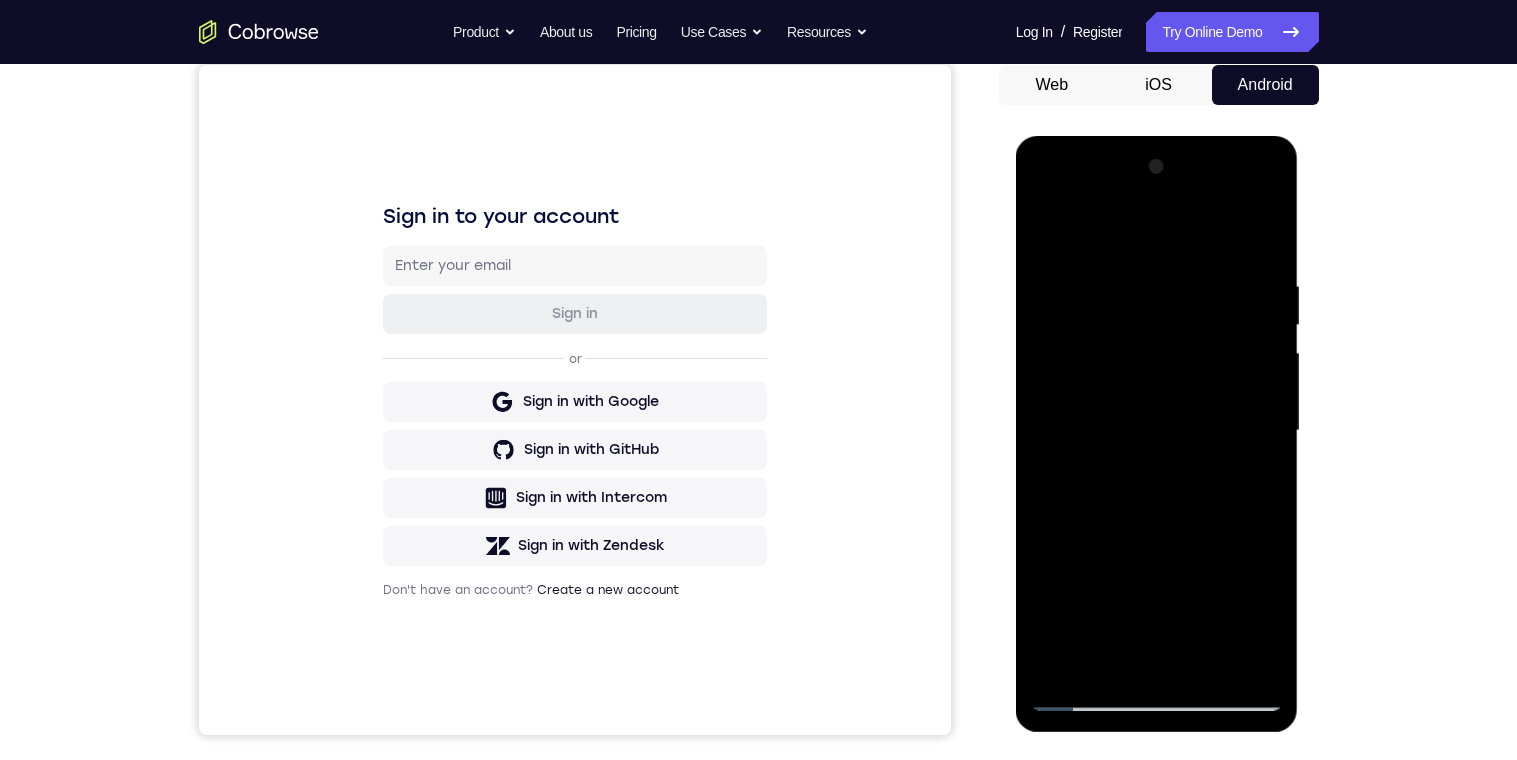 click at bounding box center (1157, 431) 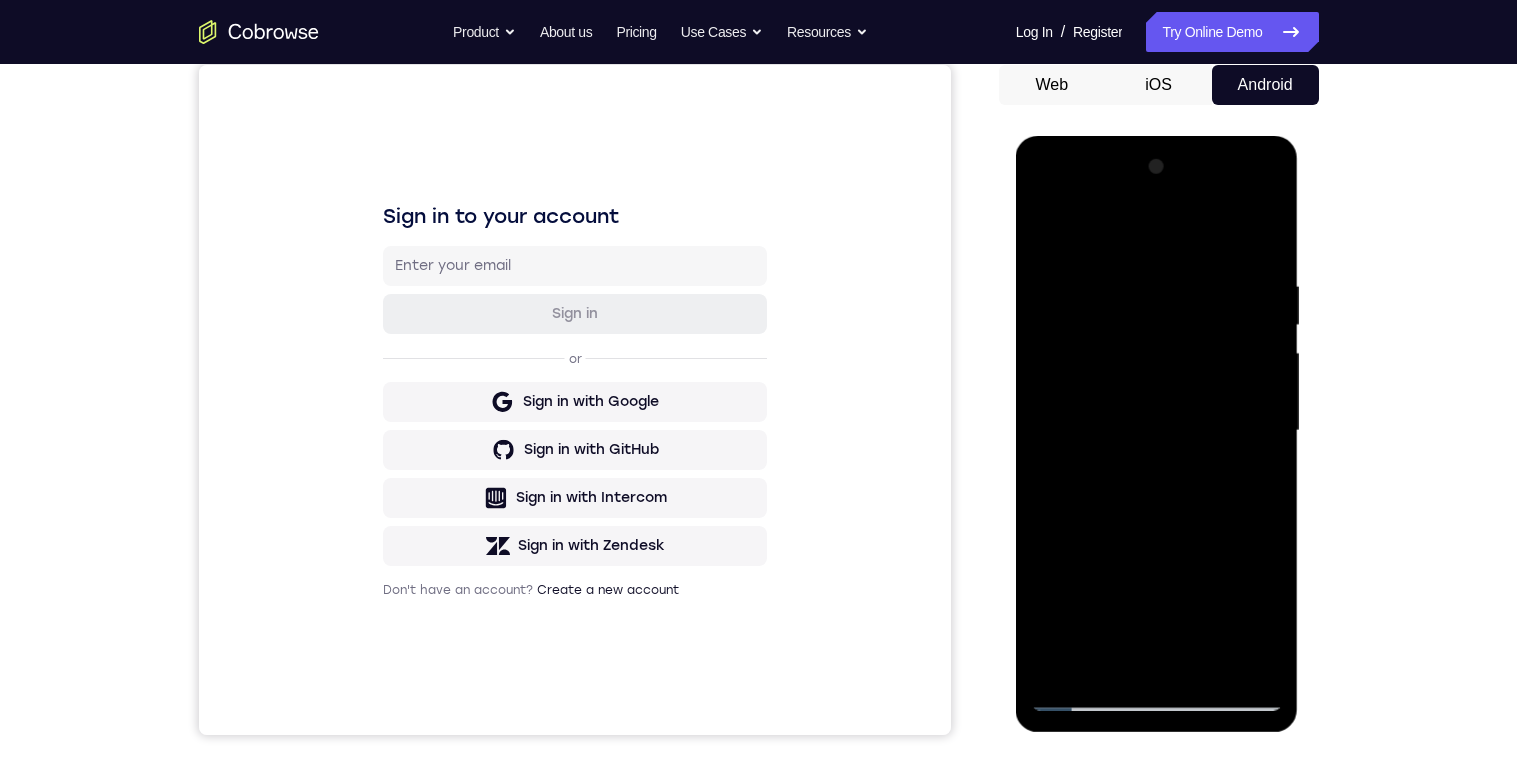 click at bounding box center (1157, 431) 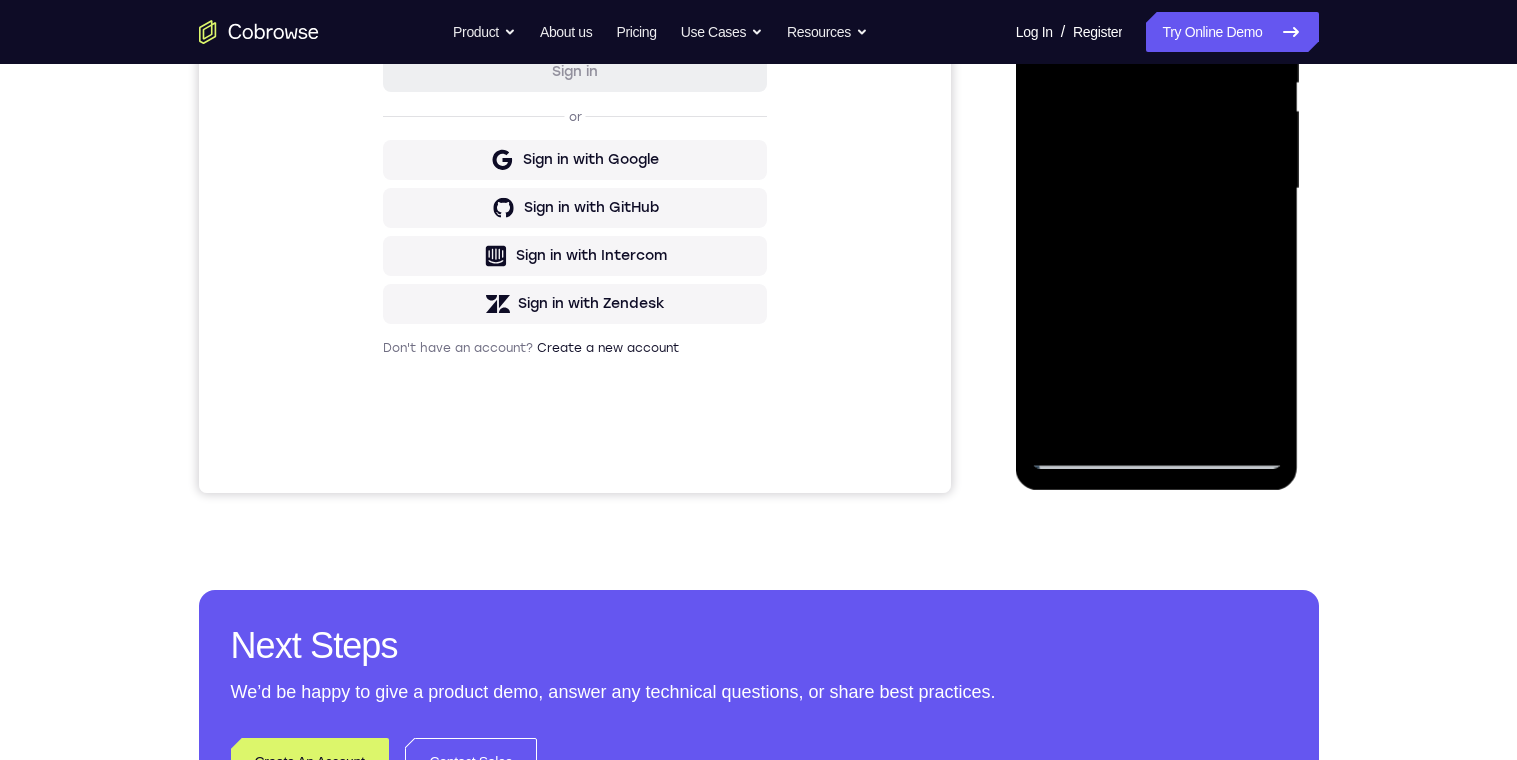 scroll, scrollTop: 456, scrollLeft: 0, axis: vertical 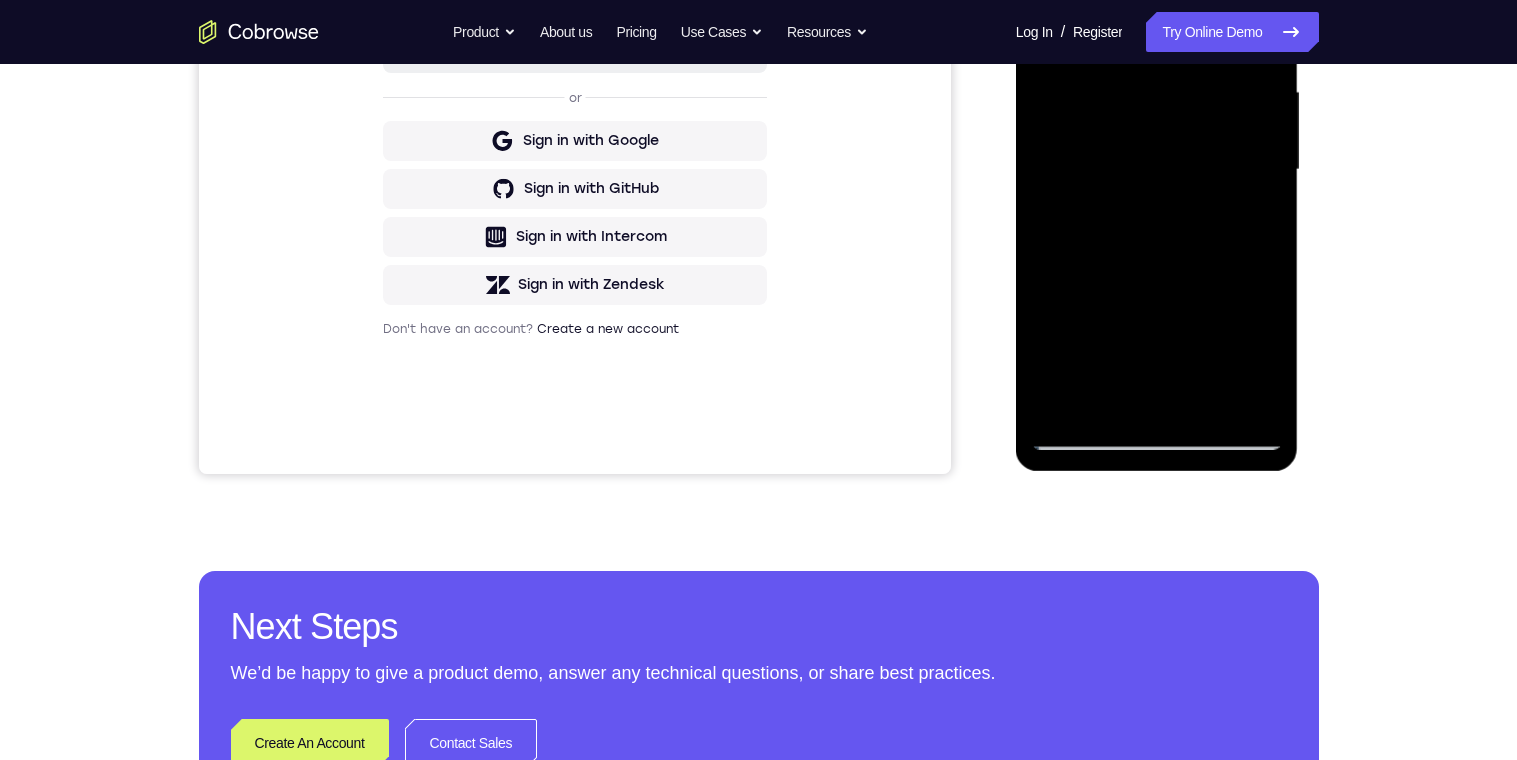click at bounding box center [1157, 170] 